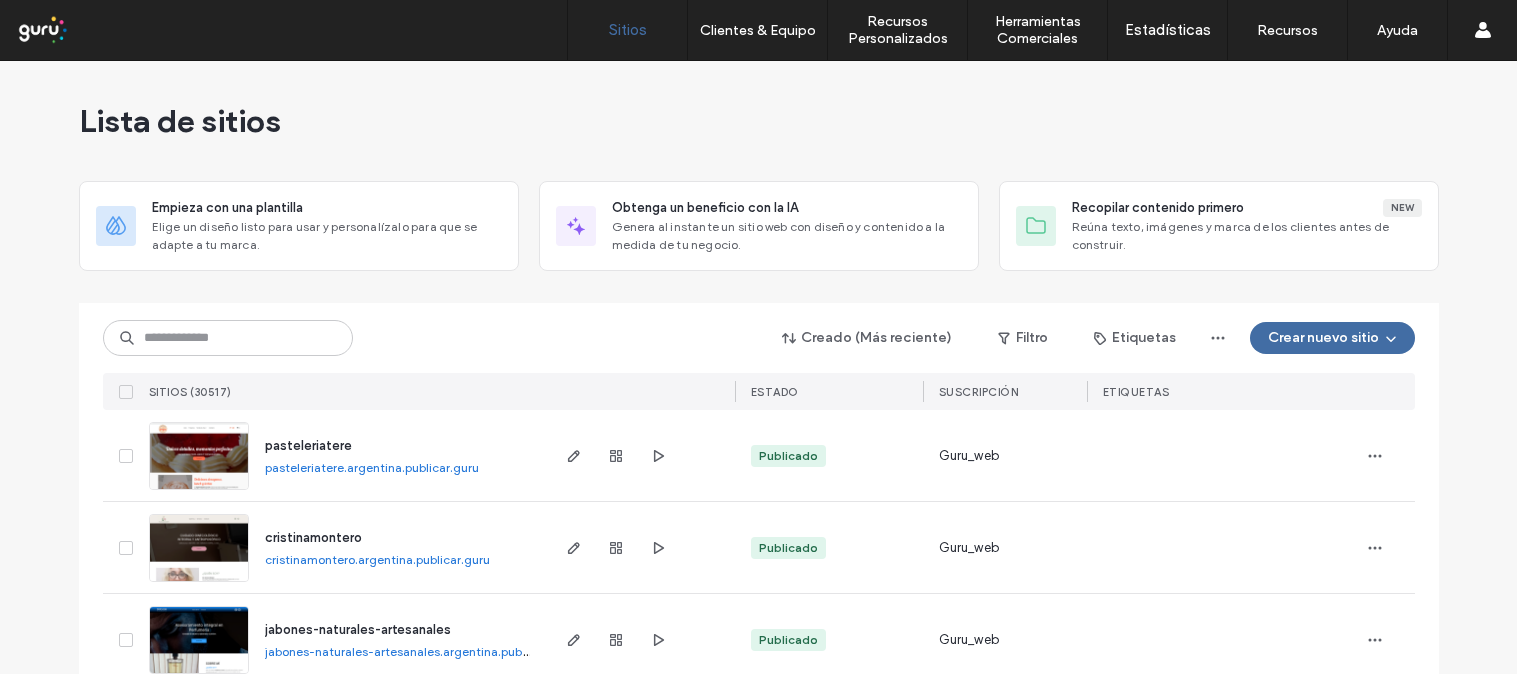 scroll, scrollTop: 0, scrollLeft: 0, axis: both 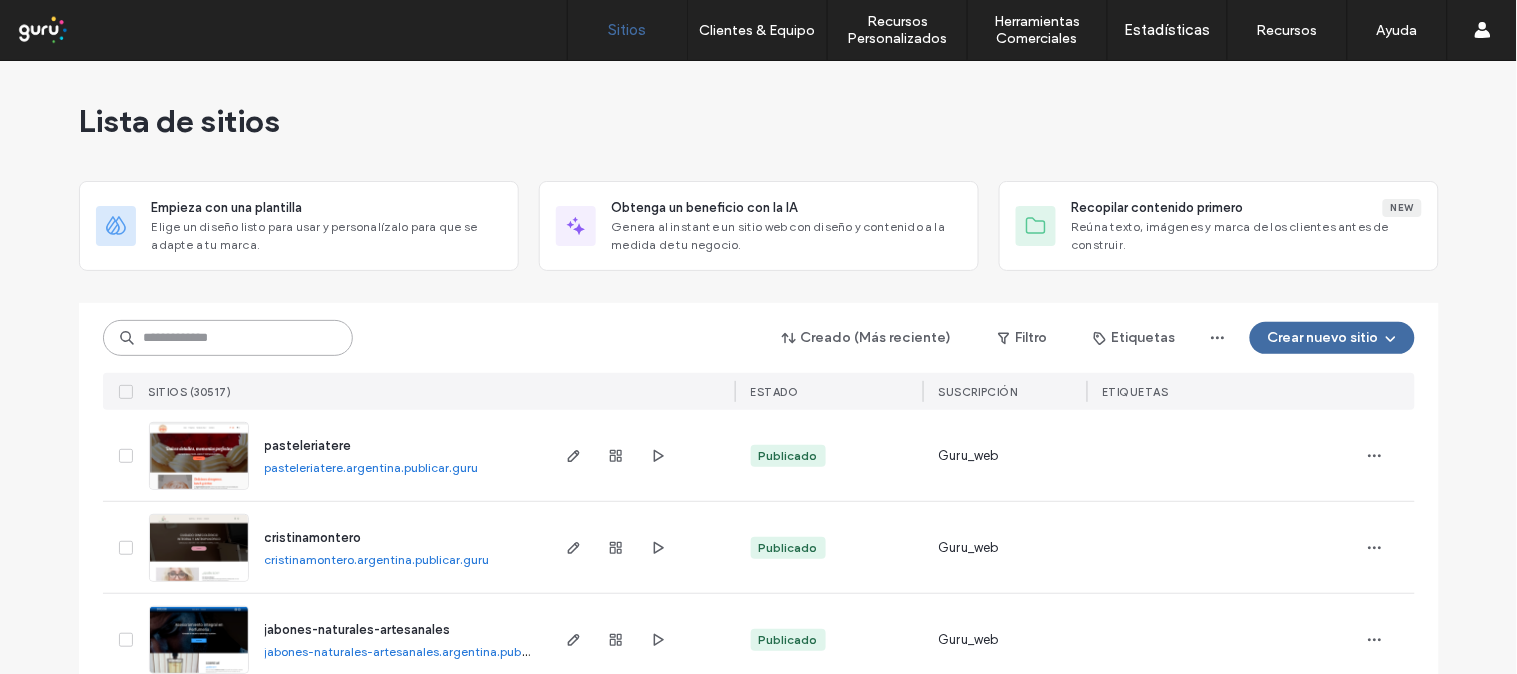 click at bounding box center [228, 338] 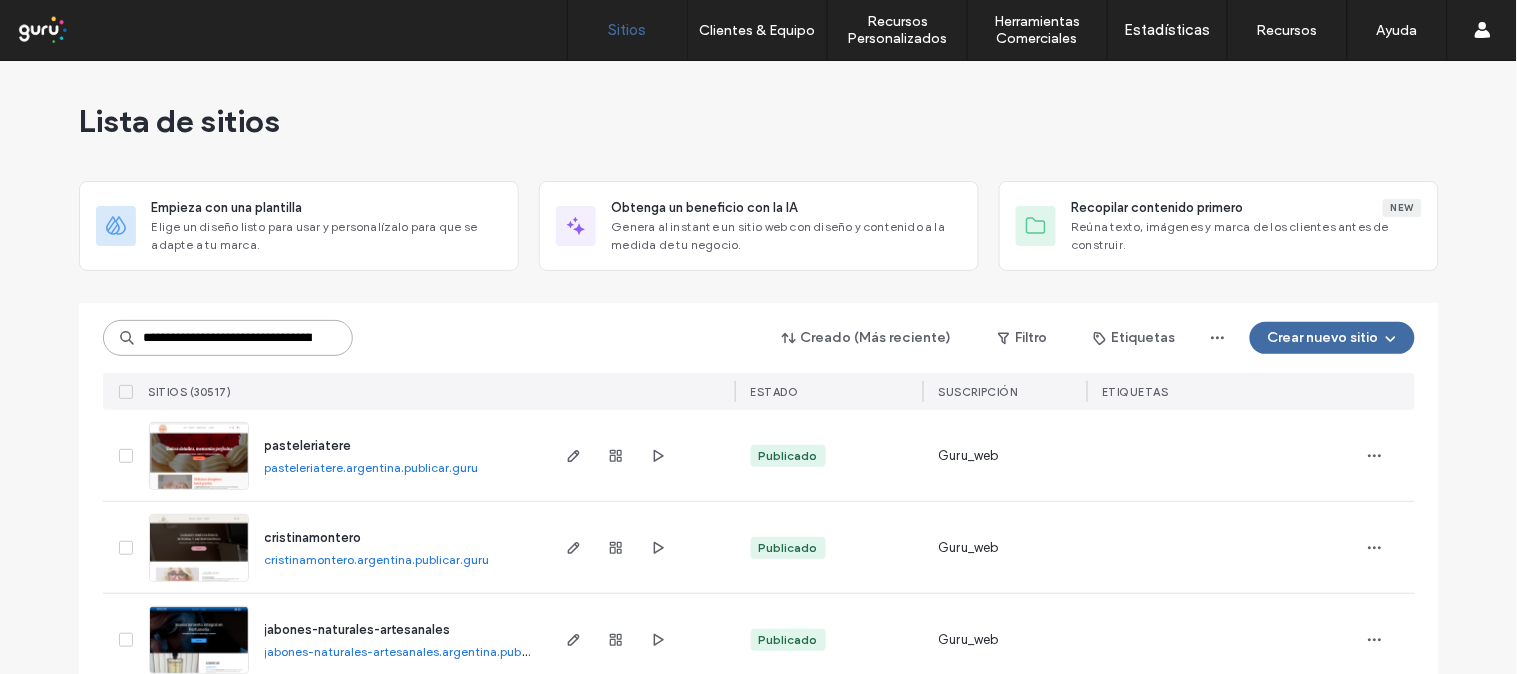 scroll, scrollTop: 0, scrollLeft: 0, axis: both 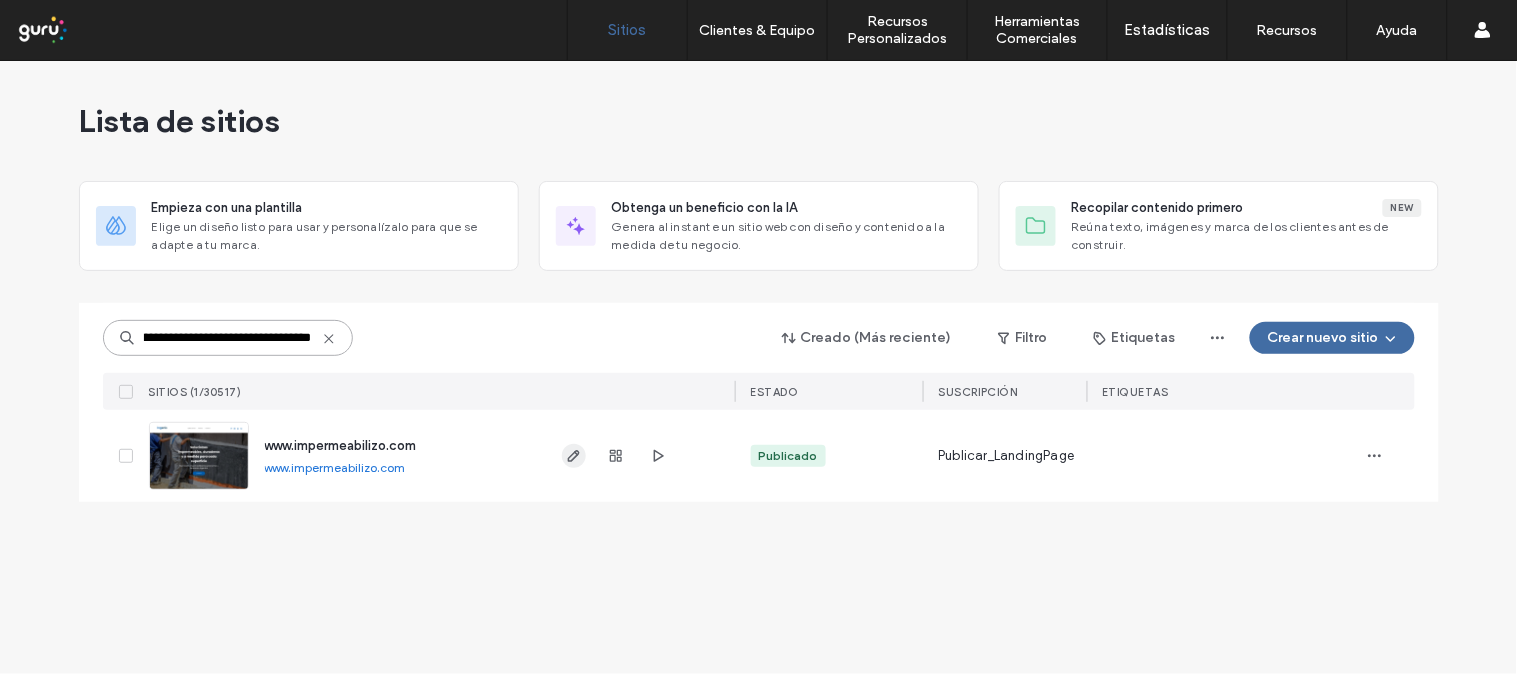 type on "**********" 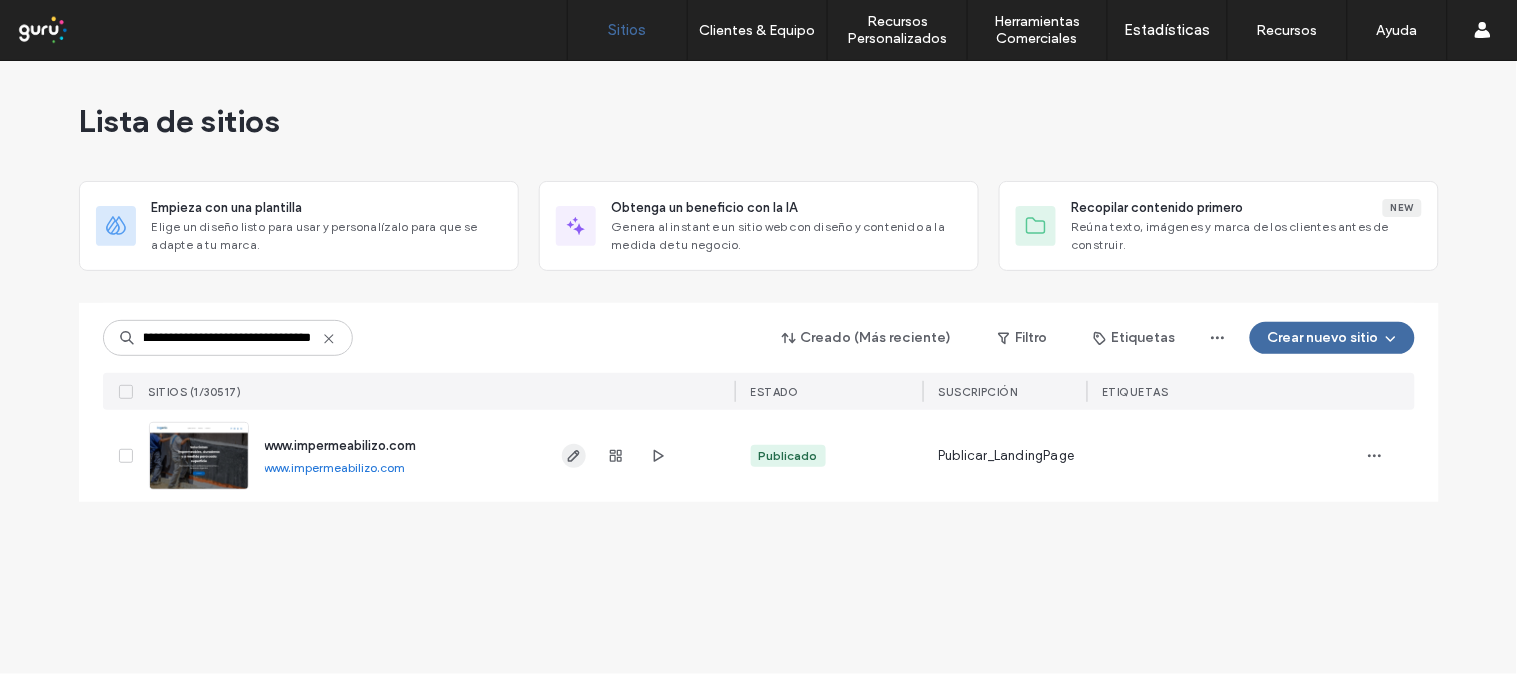 scroll, scrollTop: 0, scrollLeft: 0, axis: both 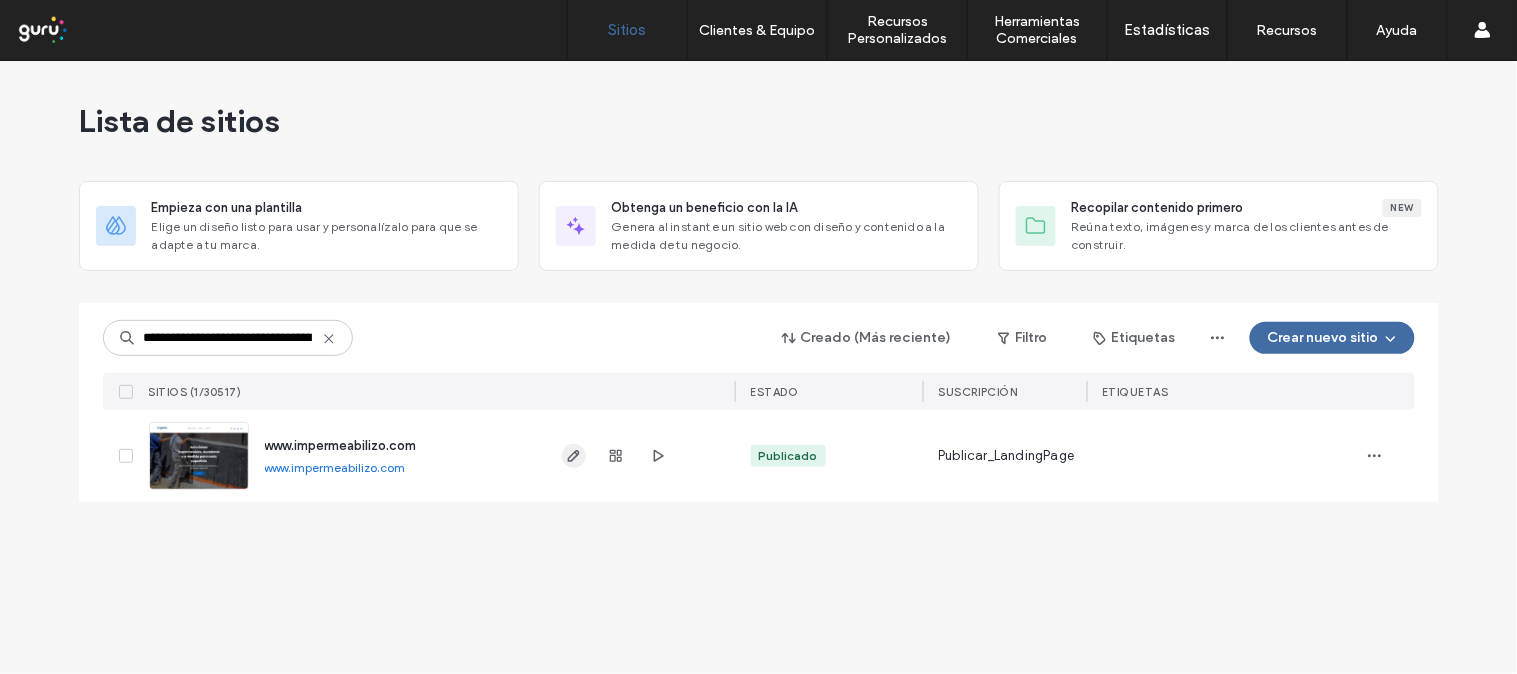 click 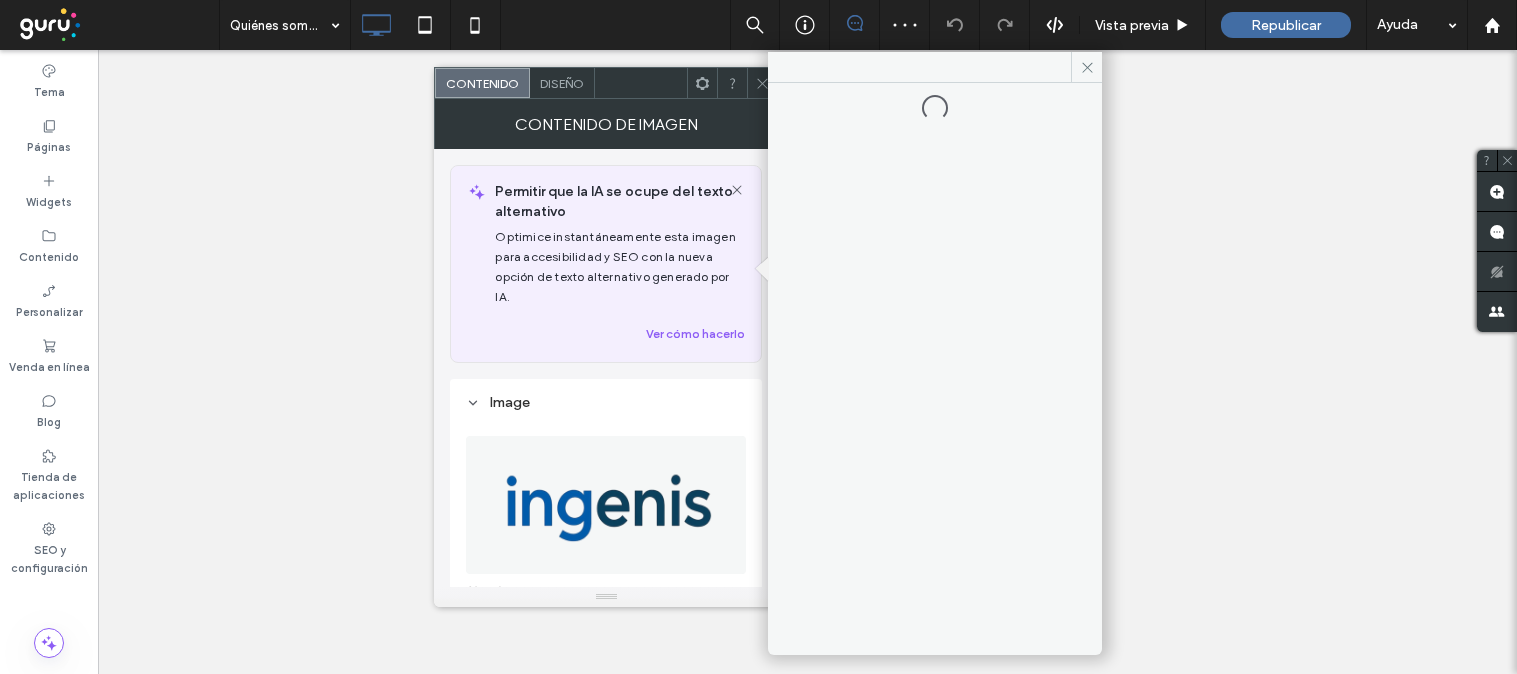 scroll, scrollTop: 0, scrollLeft: 0, axis: both 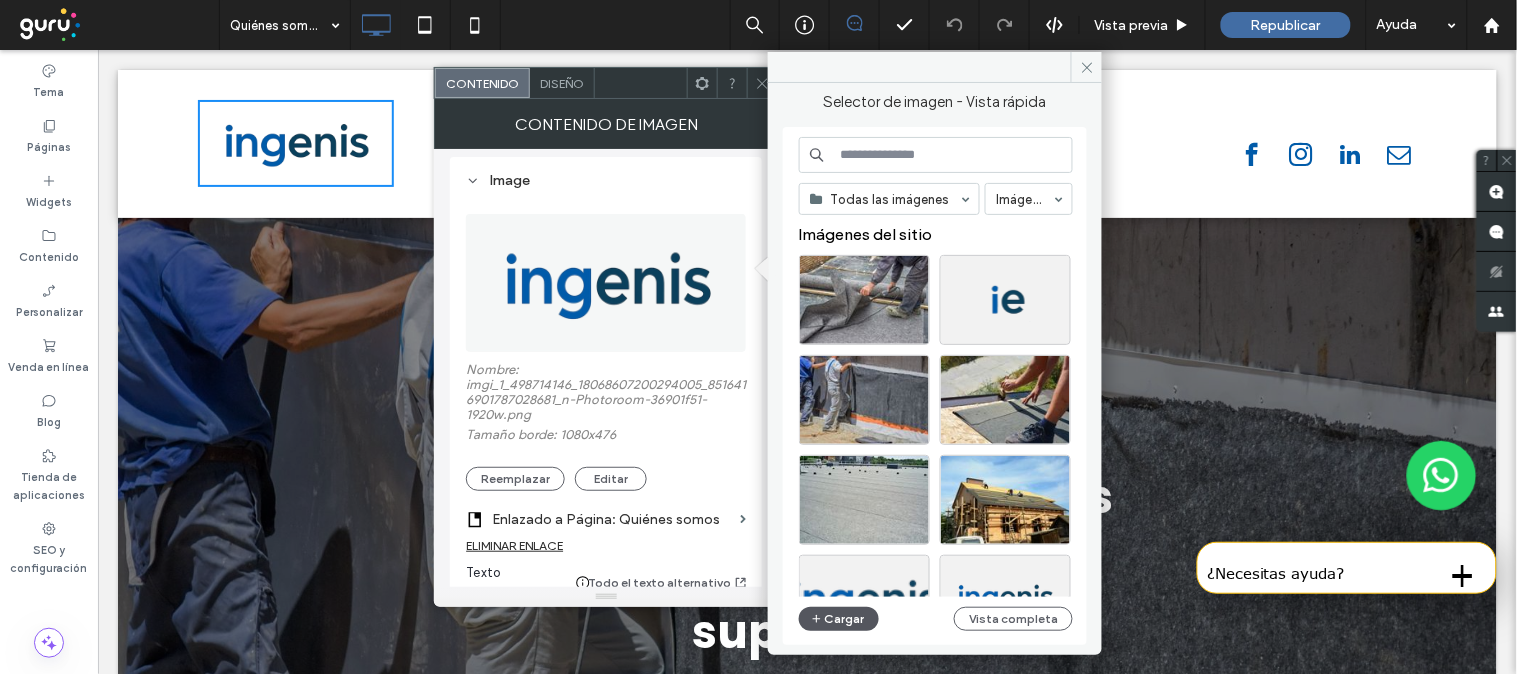 click on "Cargar" at bounding box center [839, 619] 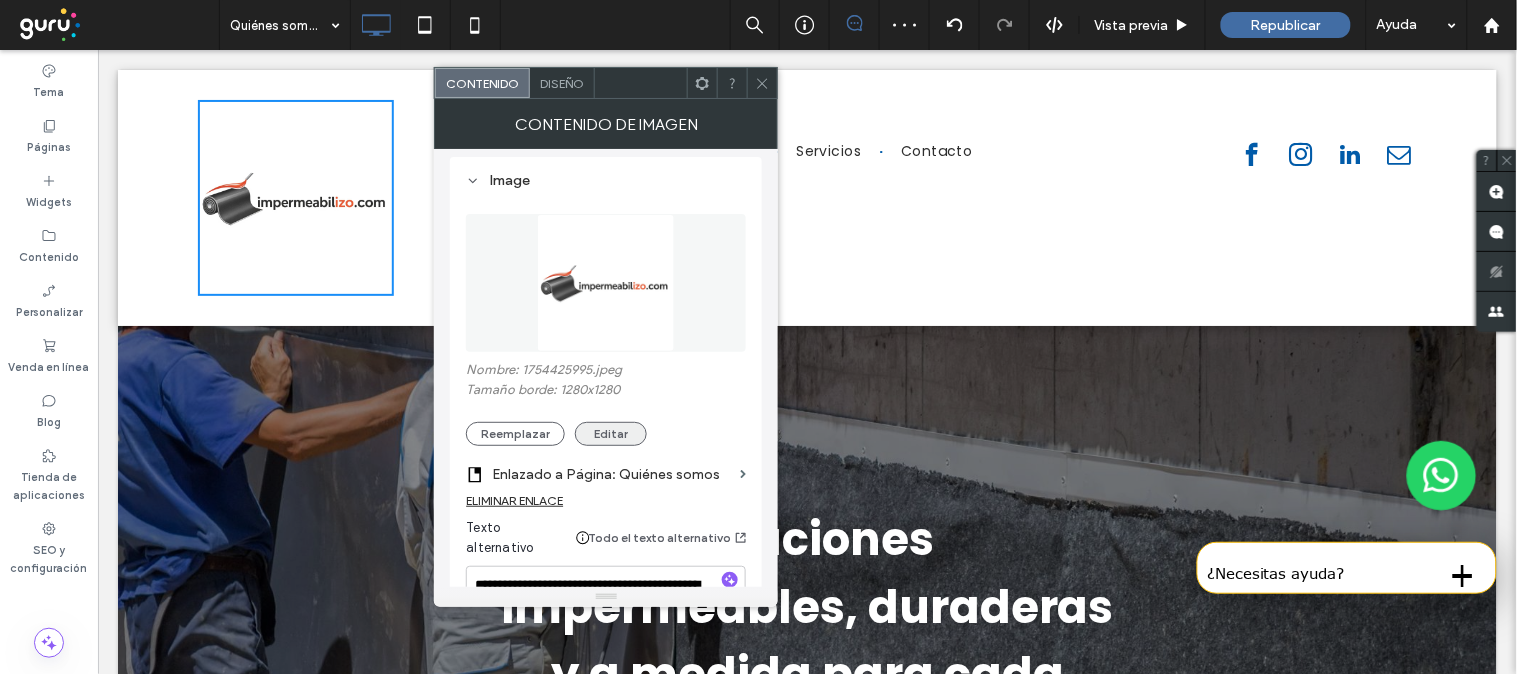 click on "Editar" at bounding box center [611, 434] 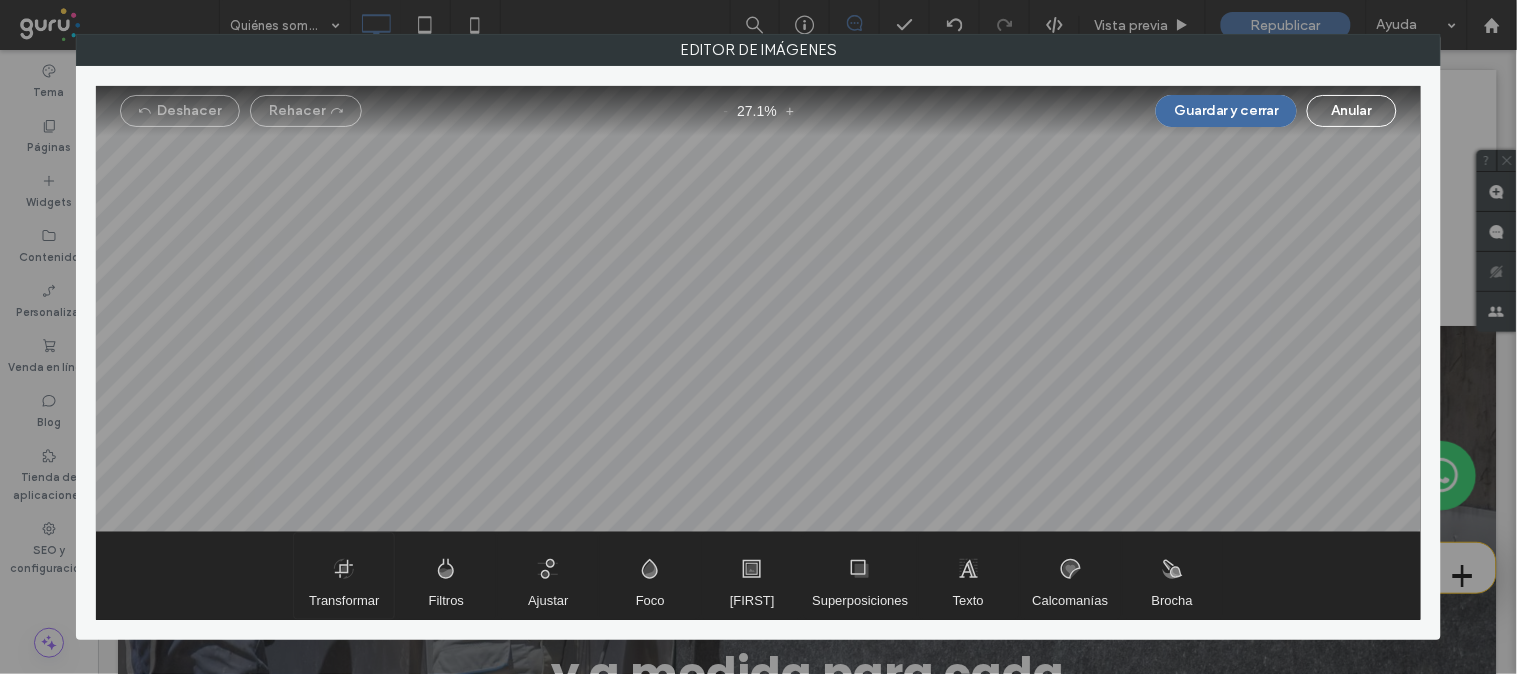 drag, startPoint x: 355, startPoint y: 561, endPoint x: 435, endPoint y: 542, distance: 82.2253 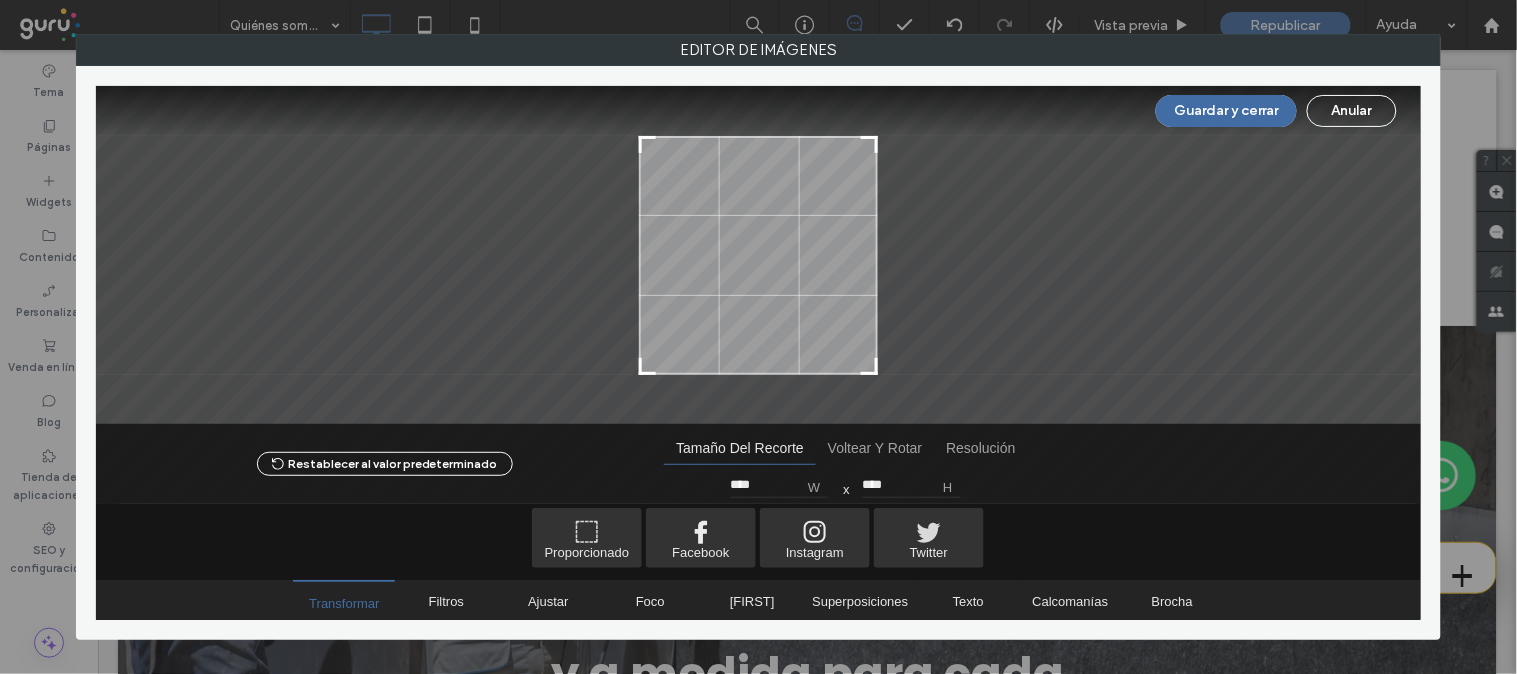 type on "****" 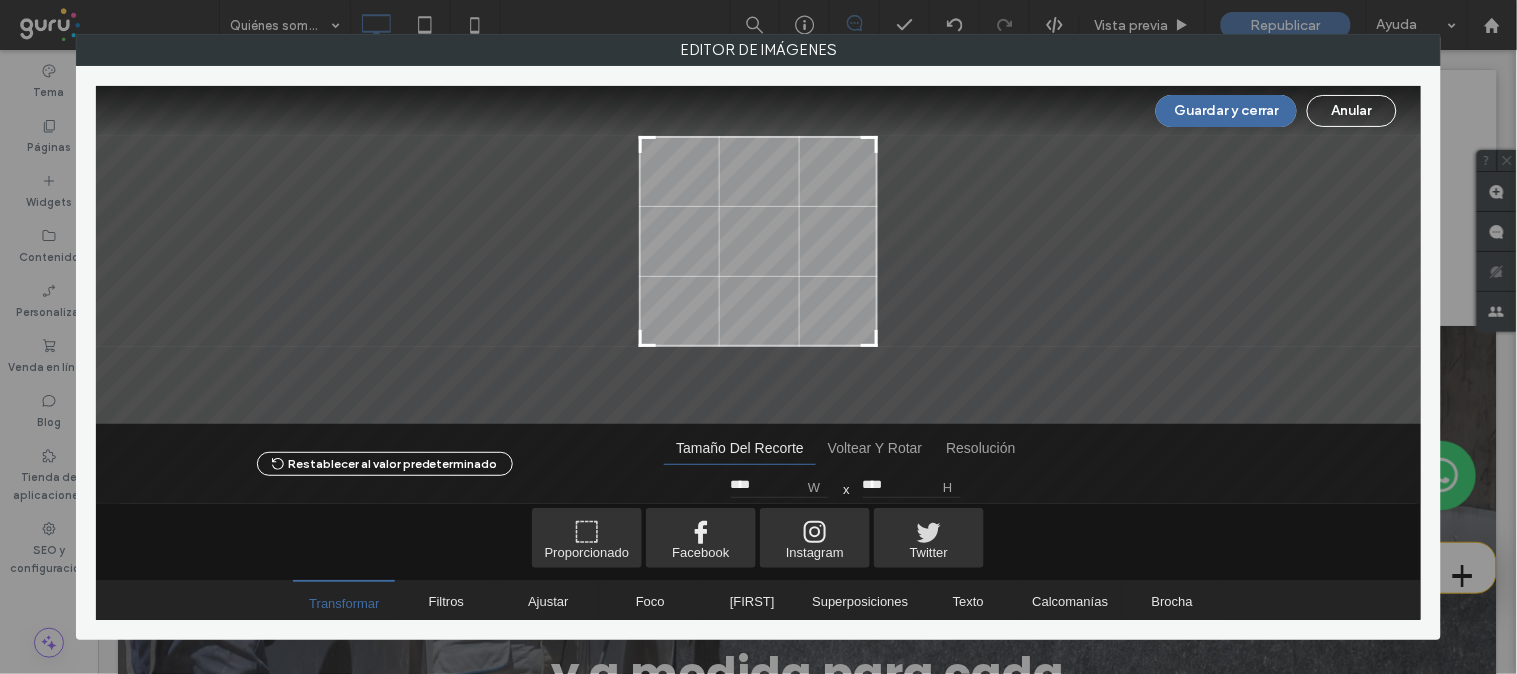 type on "****" 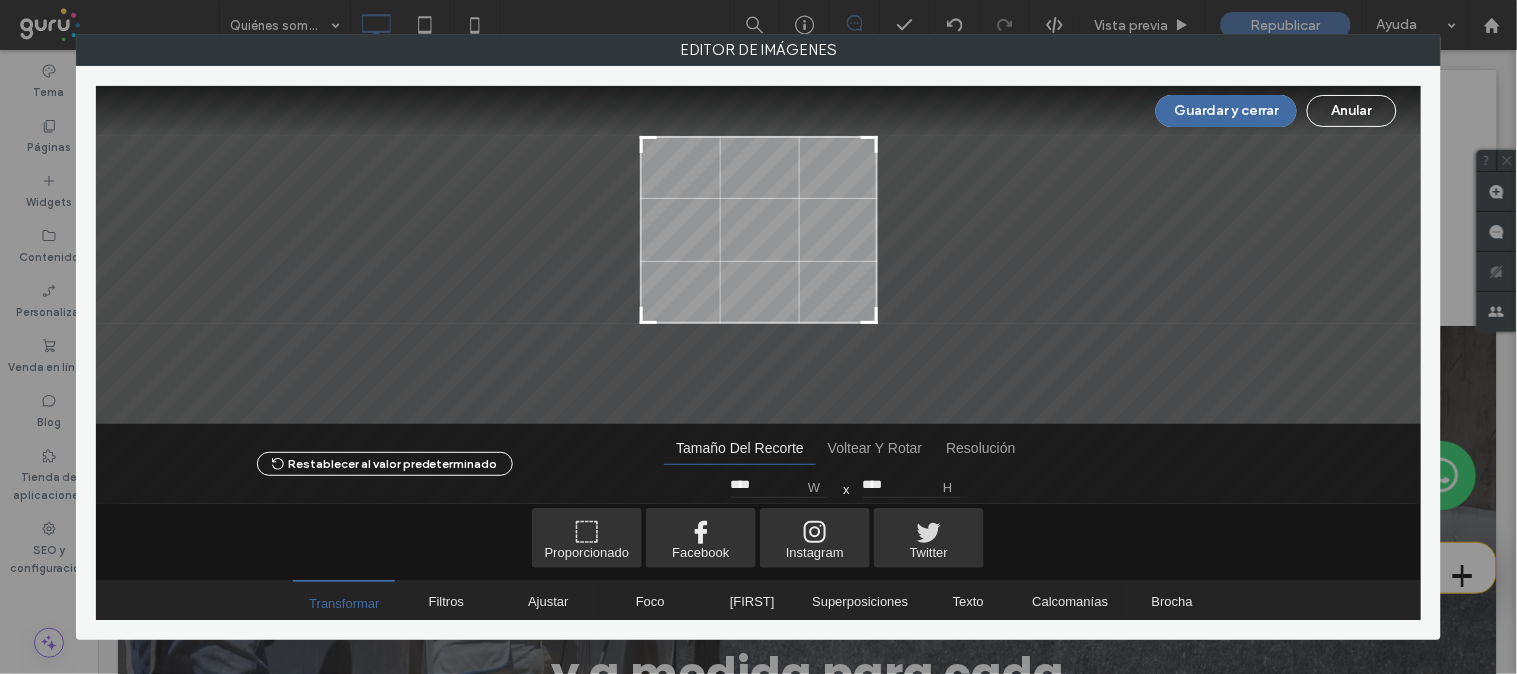 type on "****" 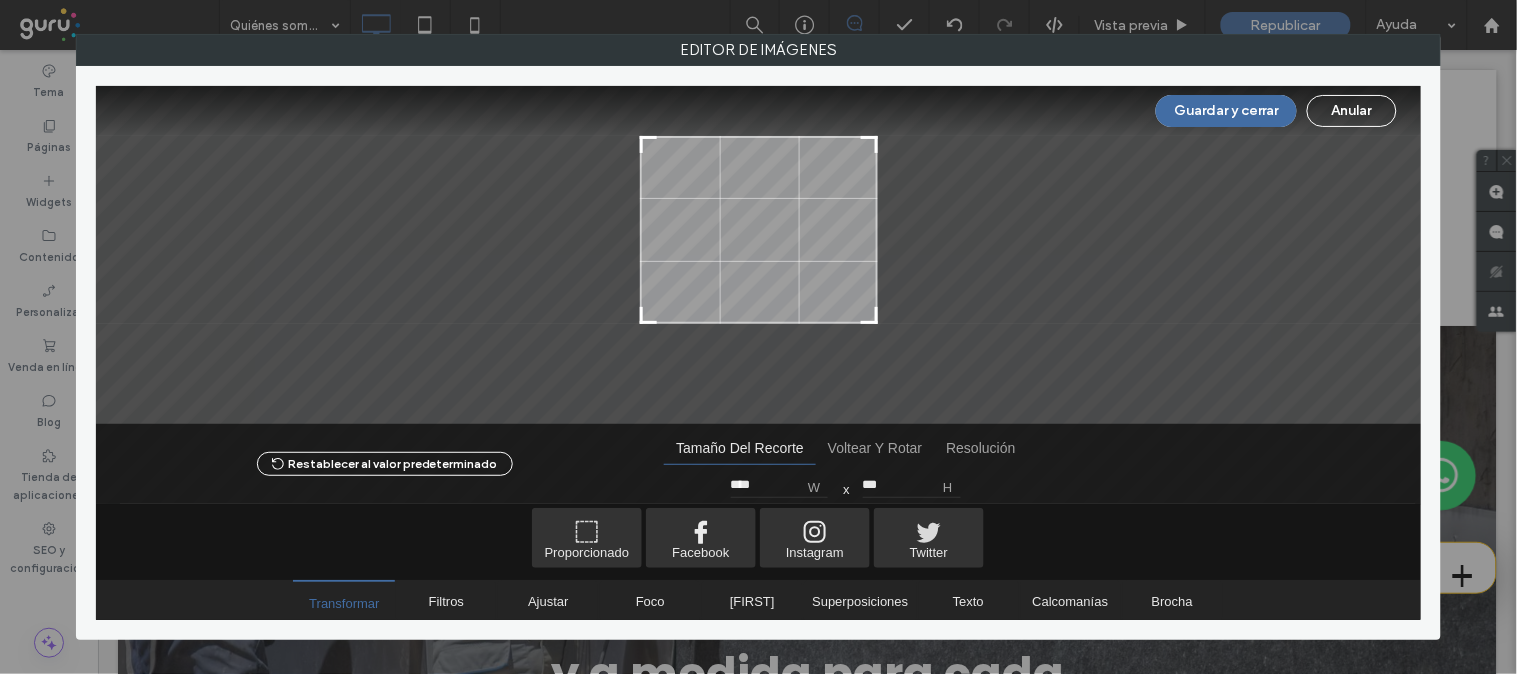 type on "***" 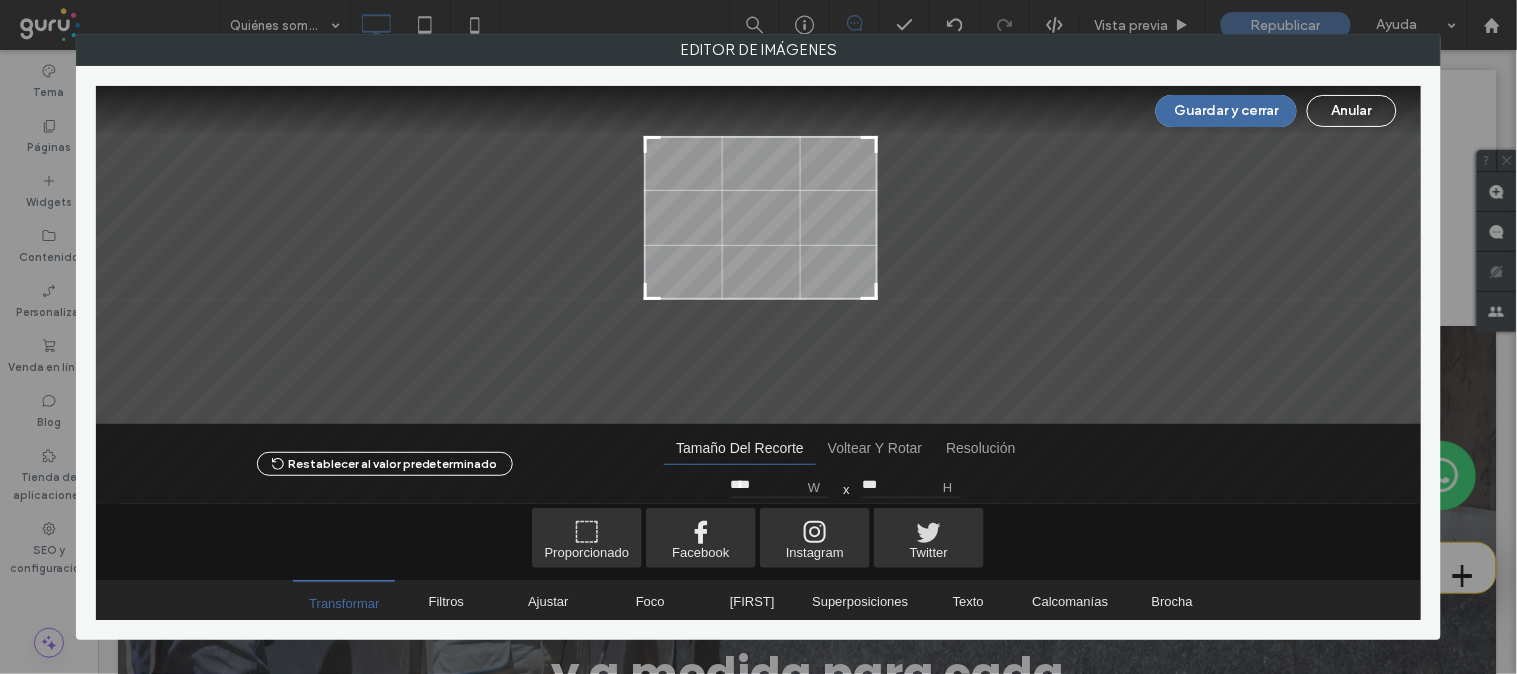 type on "****" 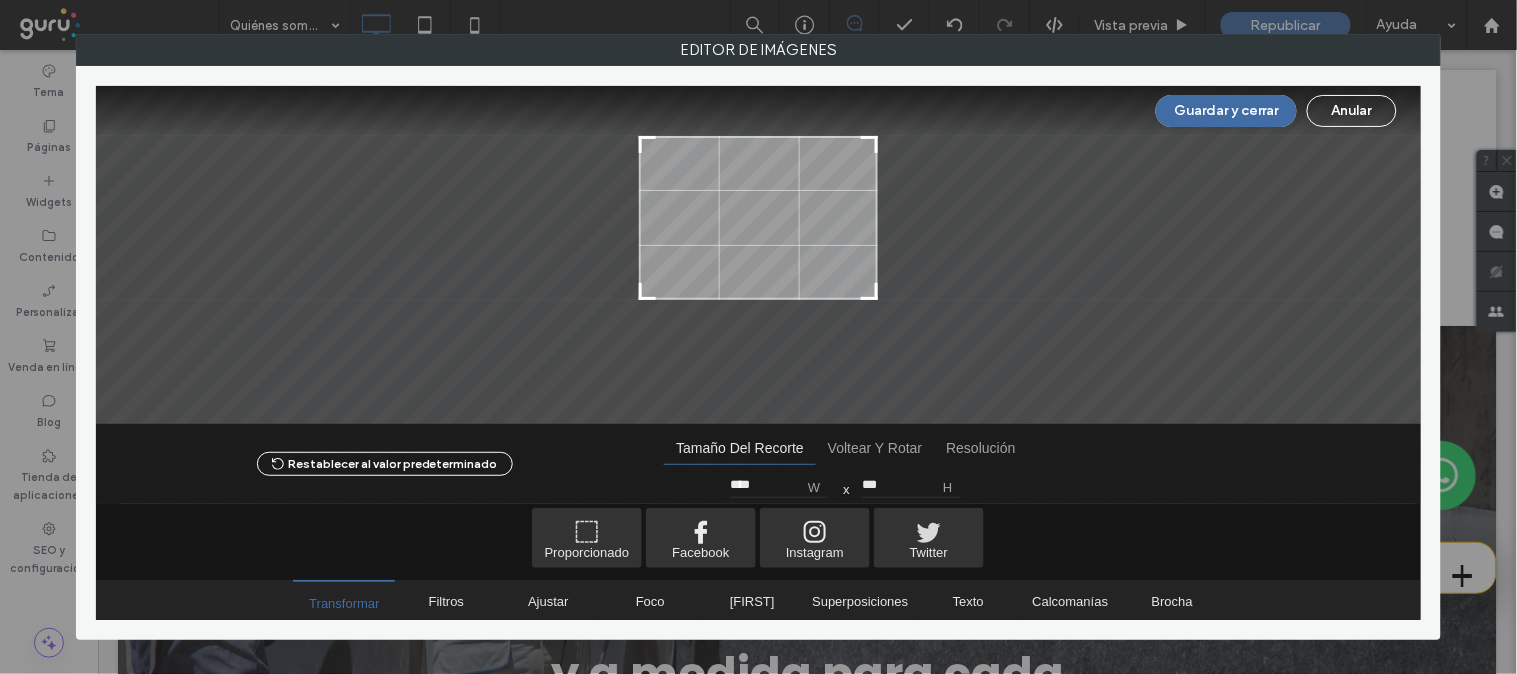 drag, startPoint x: 642, startPoint y: 372, endPoint x: 647, endPoint y: 197, distance: 175.07141 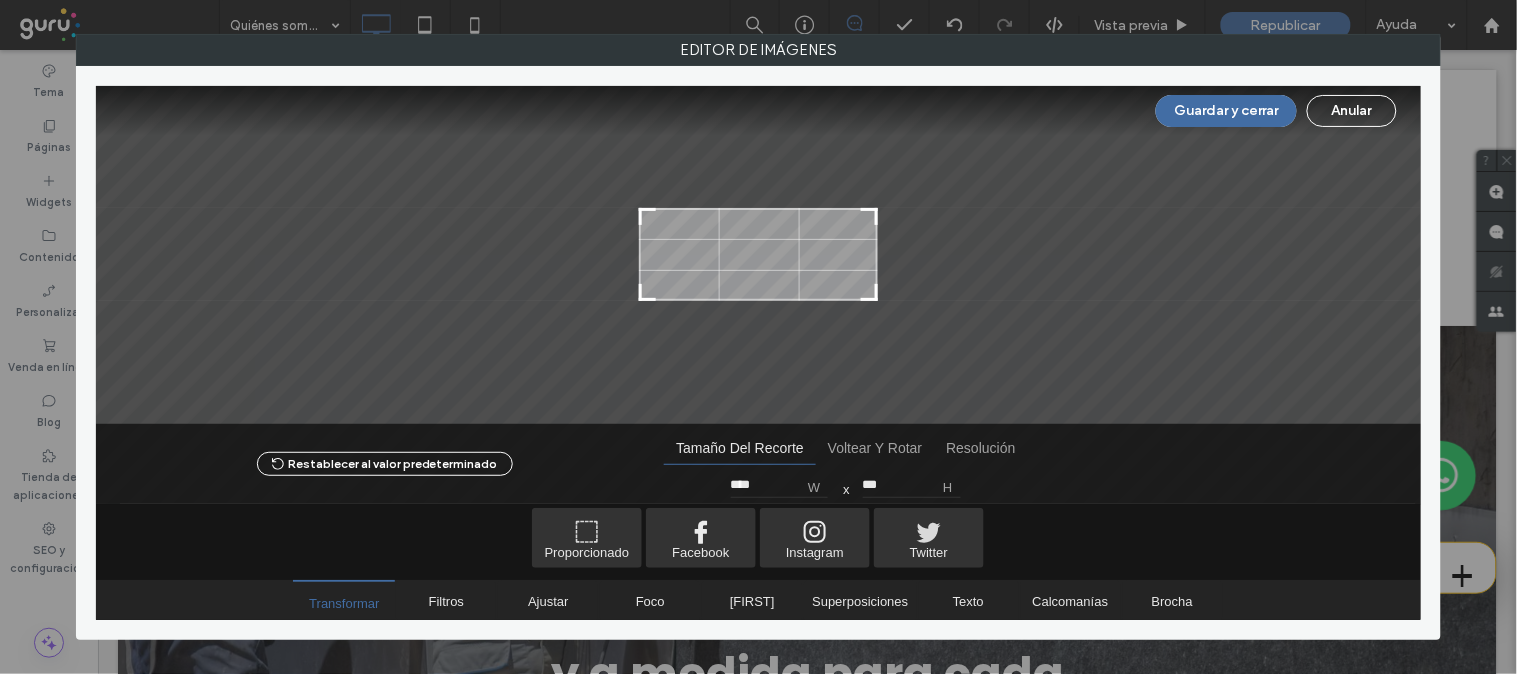 type on "***" 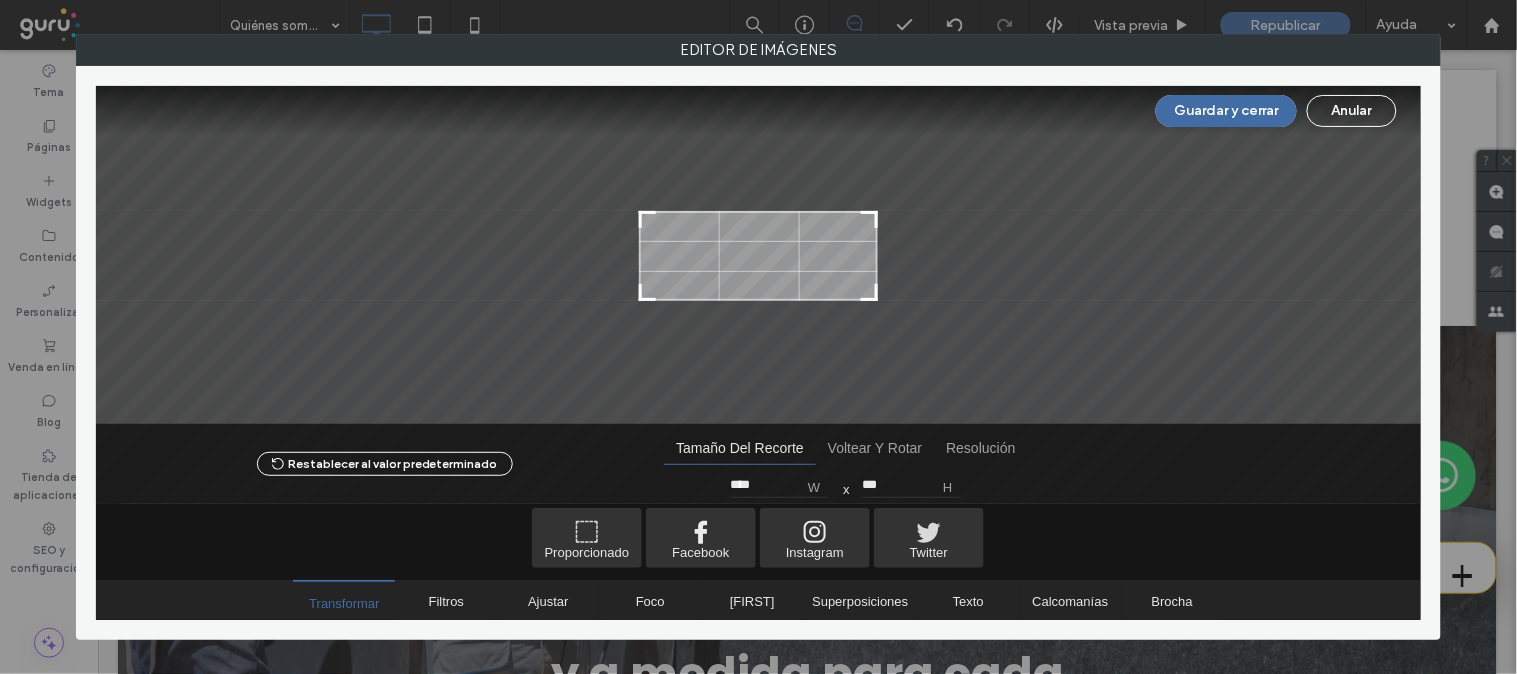 drag, startPoint x: 641, startPoint y: 141, endPoint x: 617, endPoint y: 216, distance: 78.74643 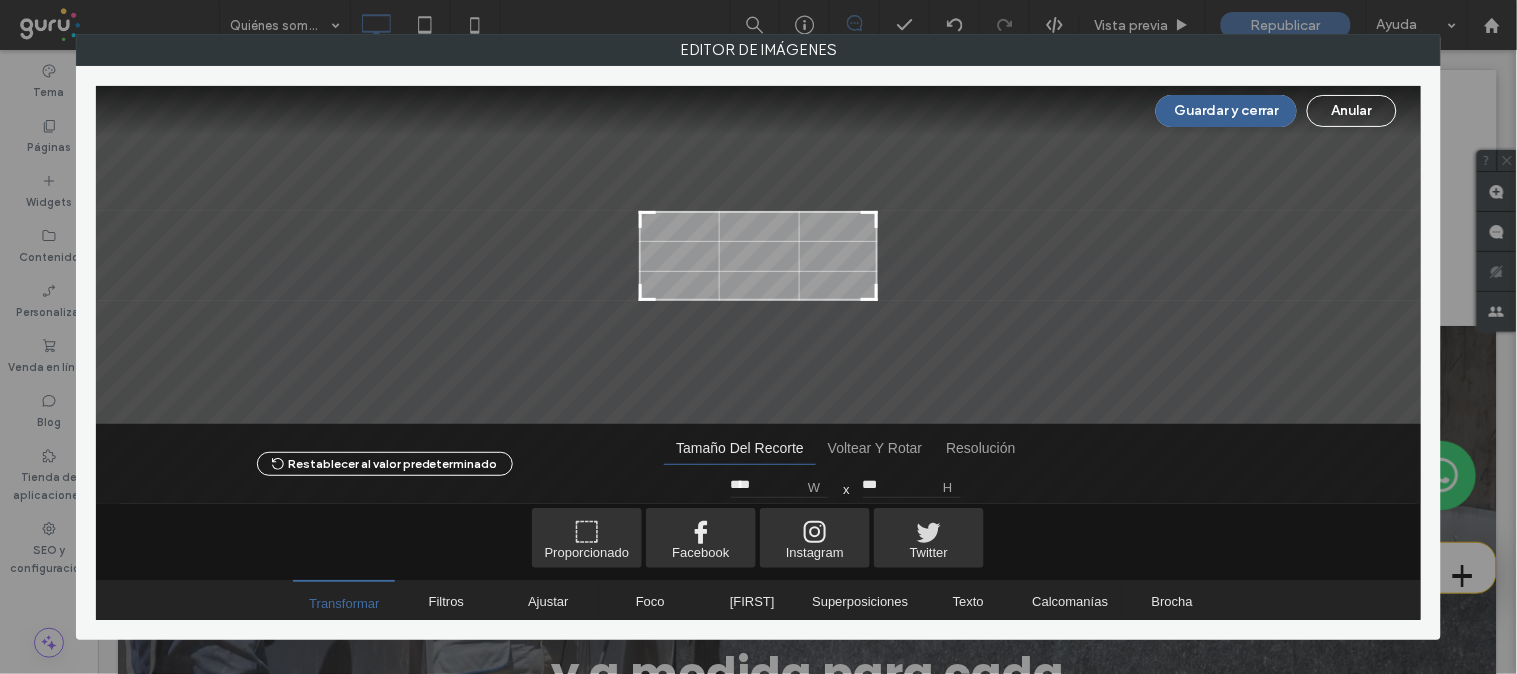 click on "Guardar y cerrar" at bounding box center (1226, 111) 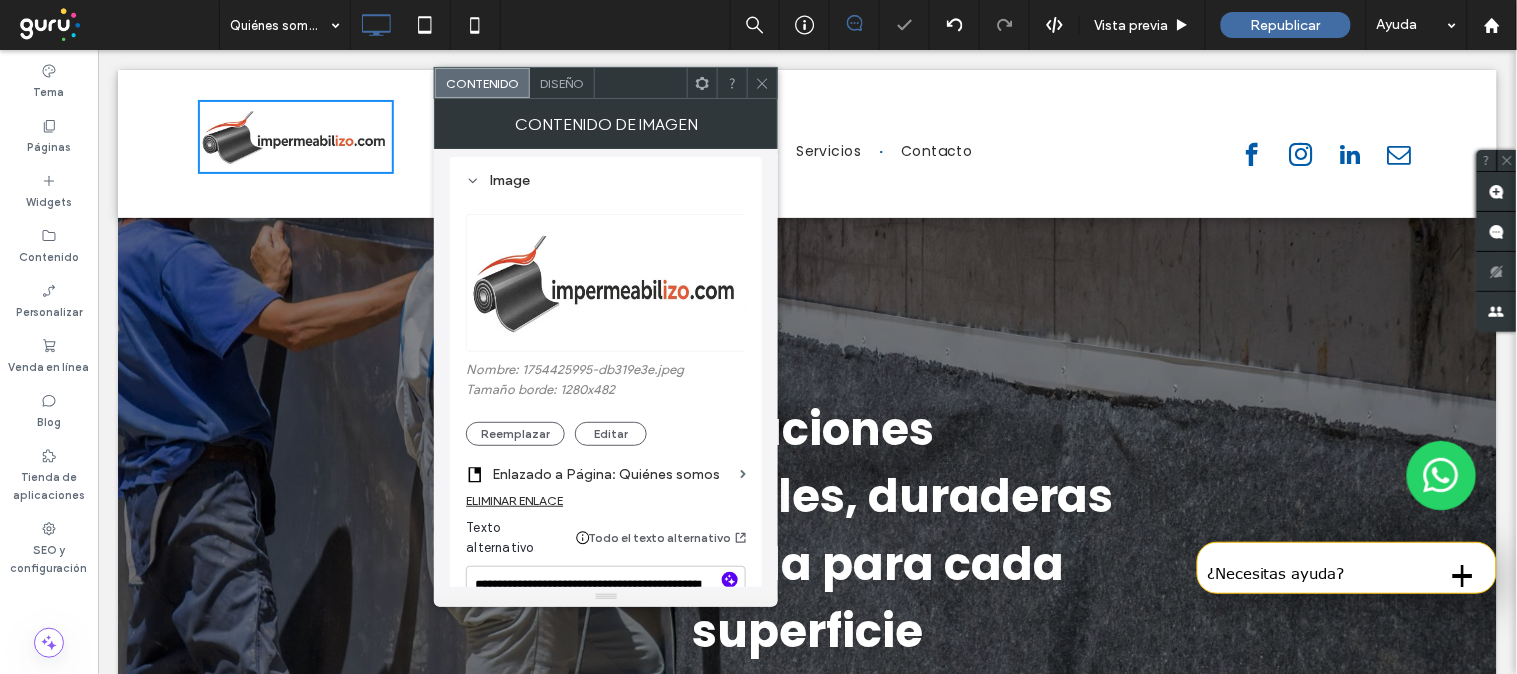 click 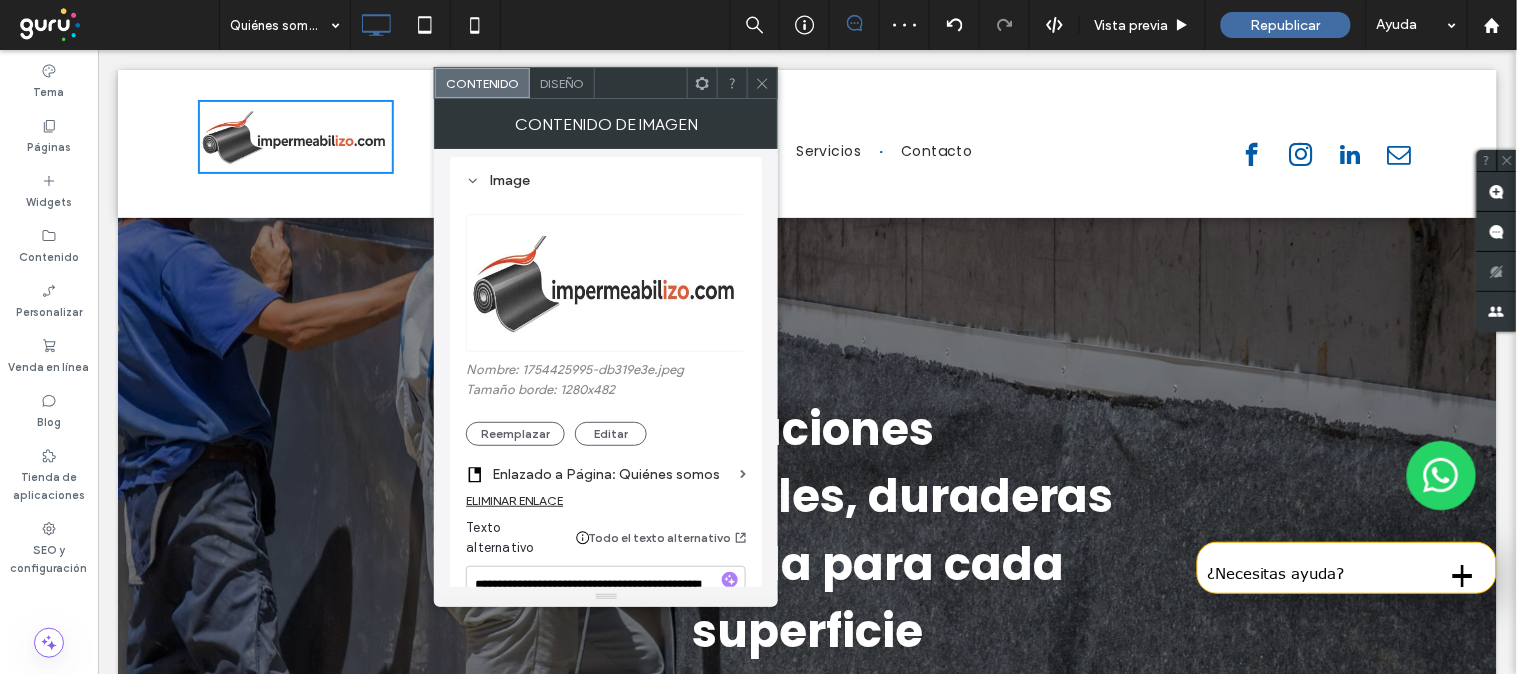 click at bounding box center (762, 83) 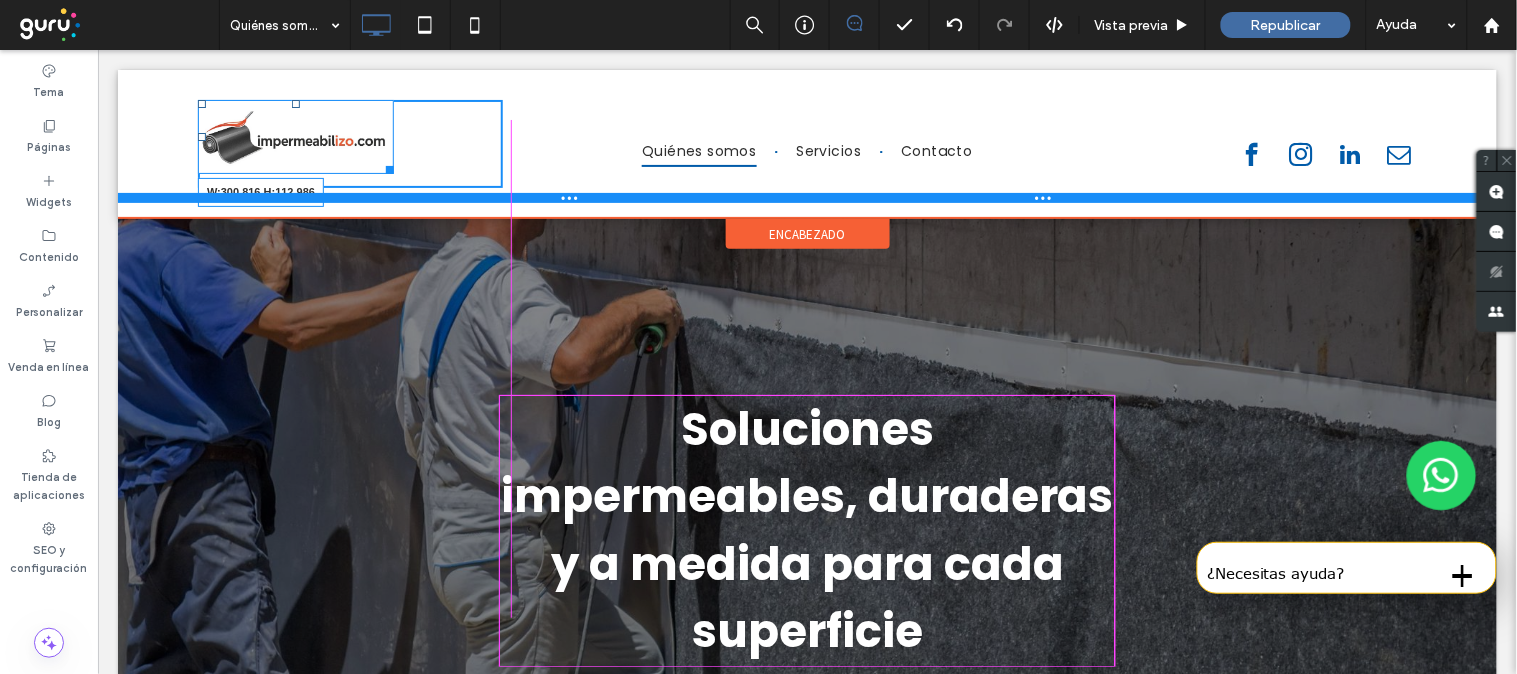 drag, startPoint x: 391, startPoint y: 169, endPoint x: 505, endPoint y: 221, distance: 125.299644 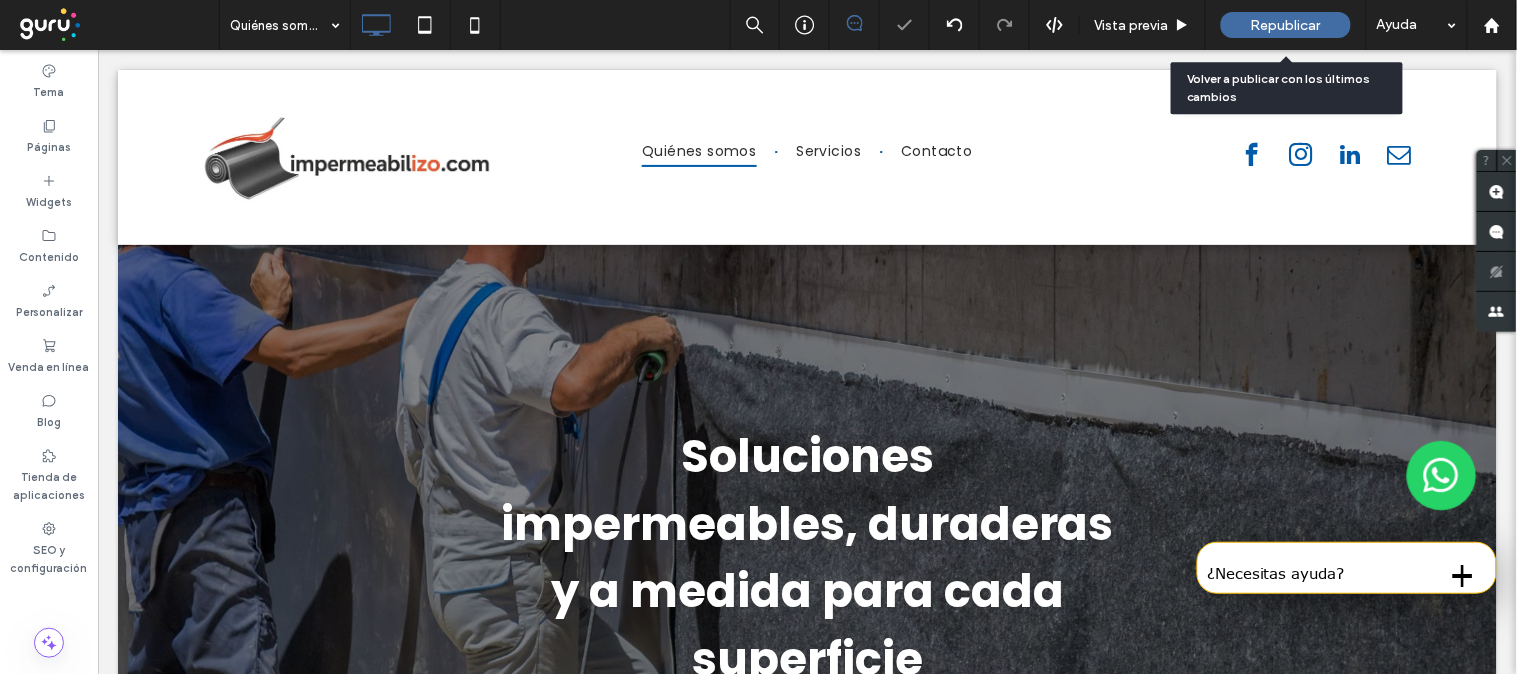 click on "Republicar" at bounding box center (1286, 25) 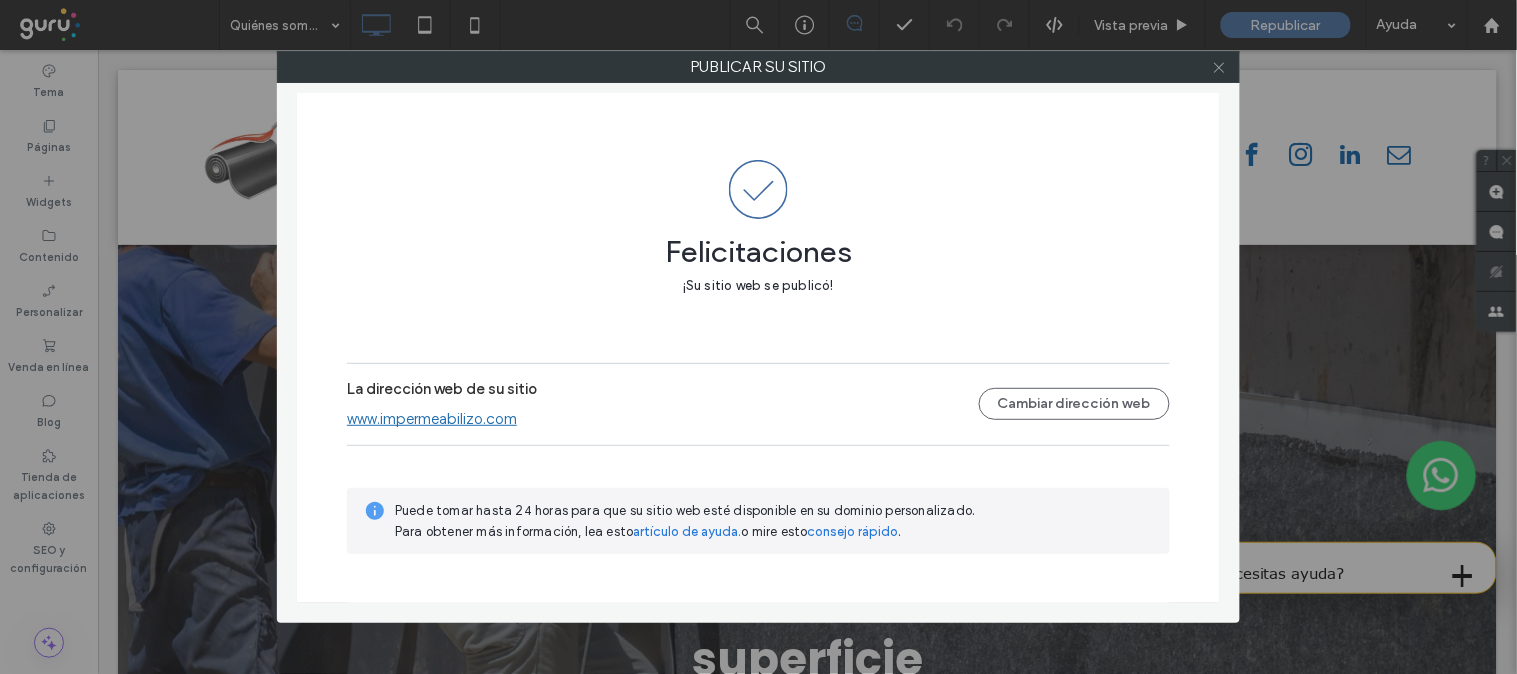 click 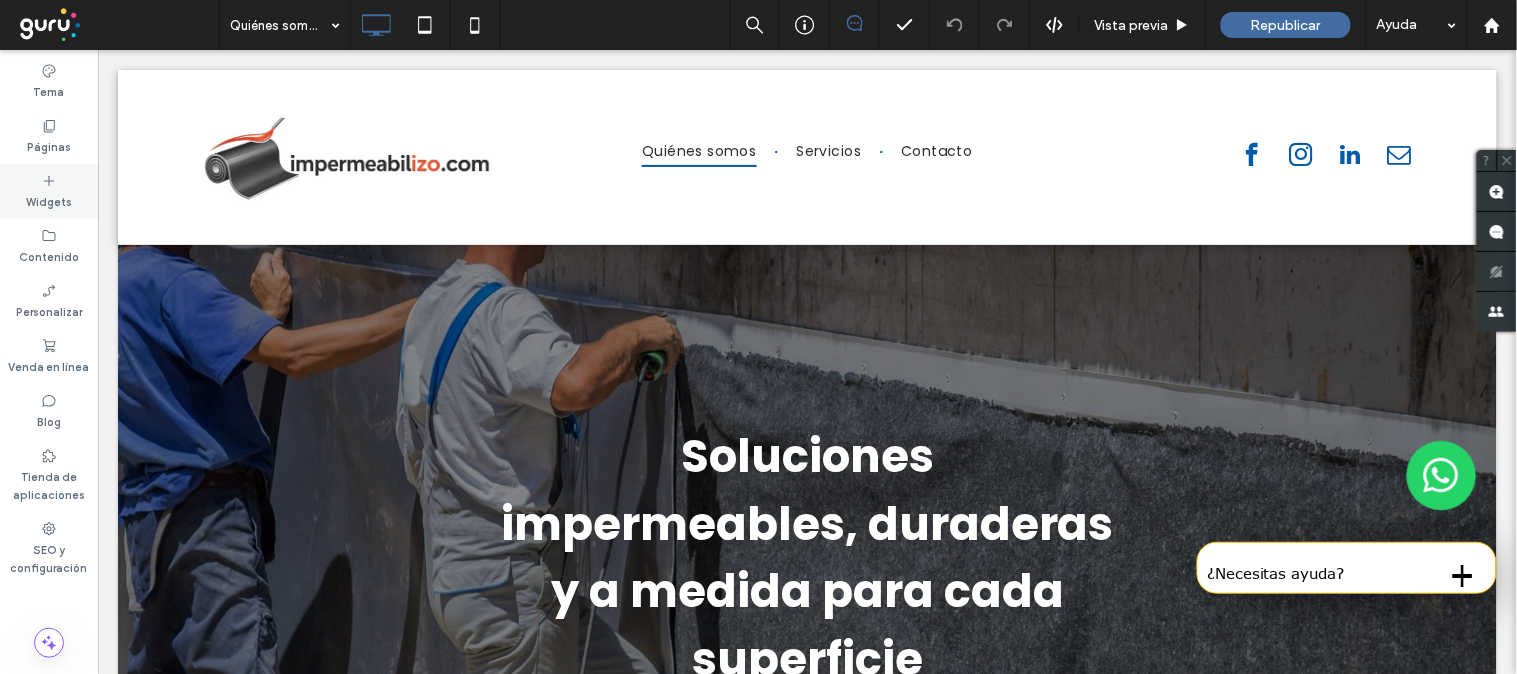 click on "Widgets" at bounding box center (49, 200) 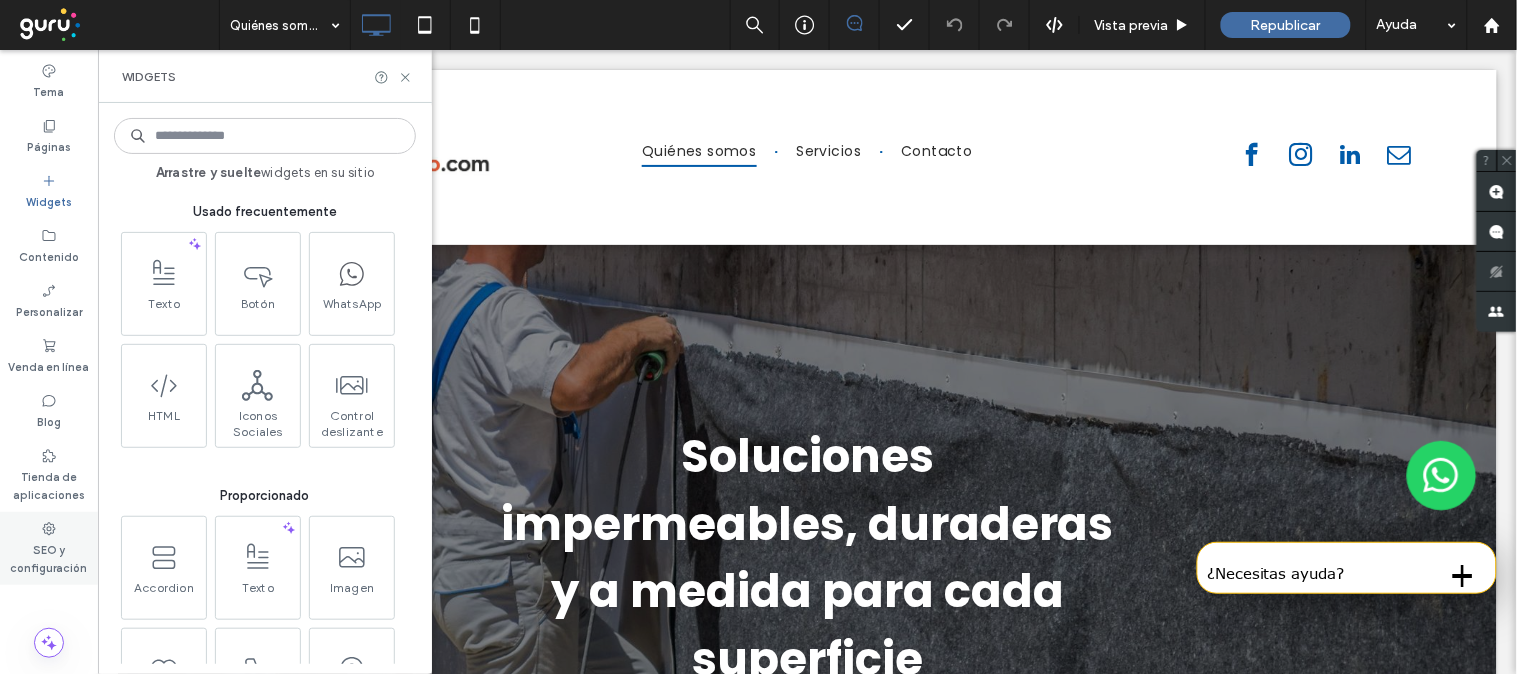 click on "SEO y configuración" at bounding box center [49, 557] 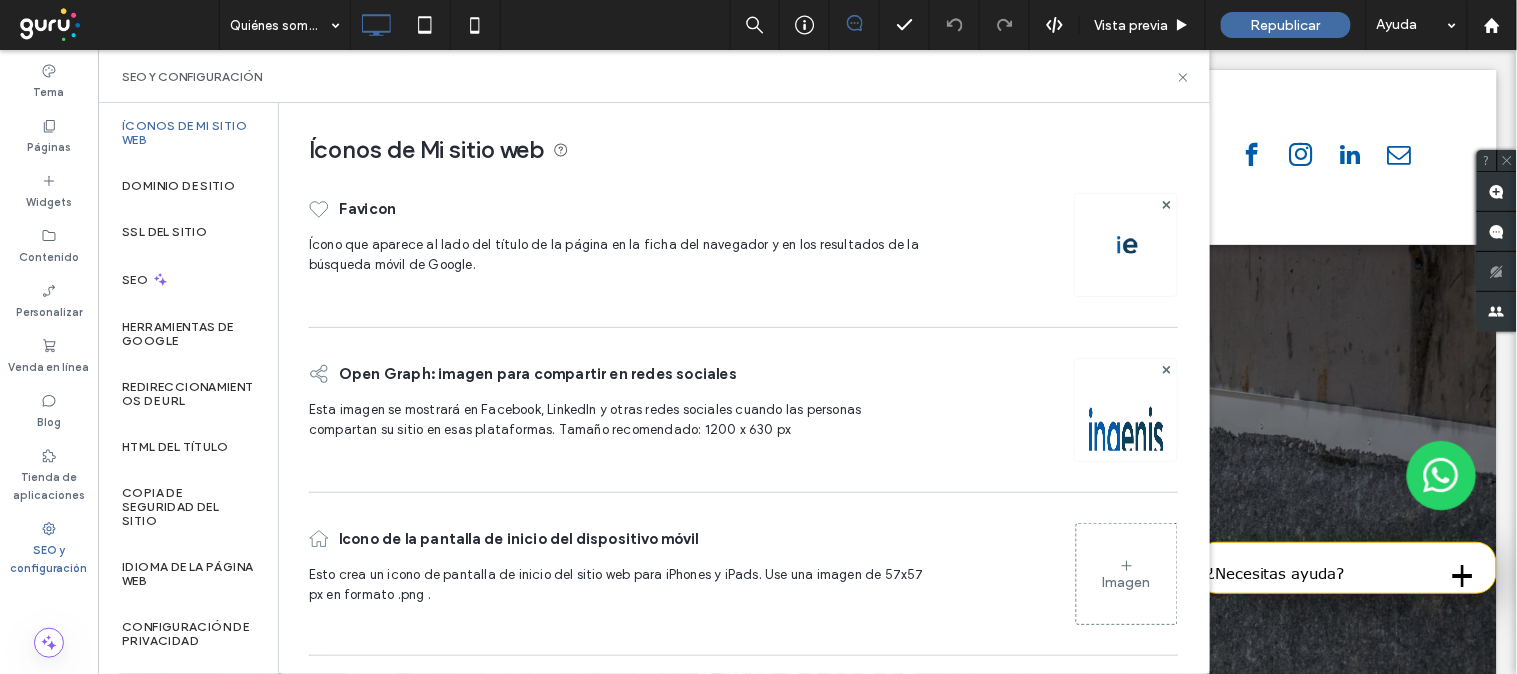 click at bounding box center [1126, 245] 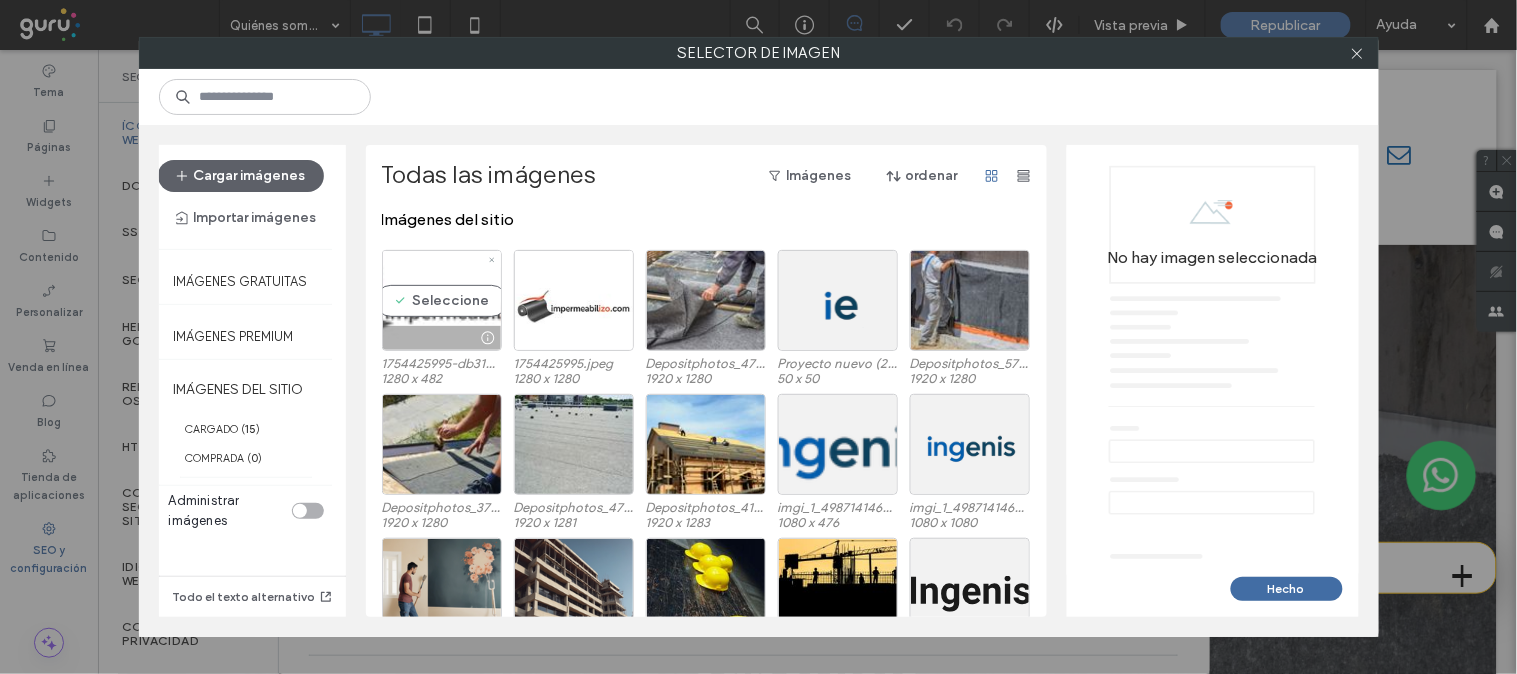 click on "Seleccione" at bounding box center (442, 300) 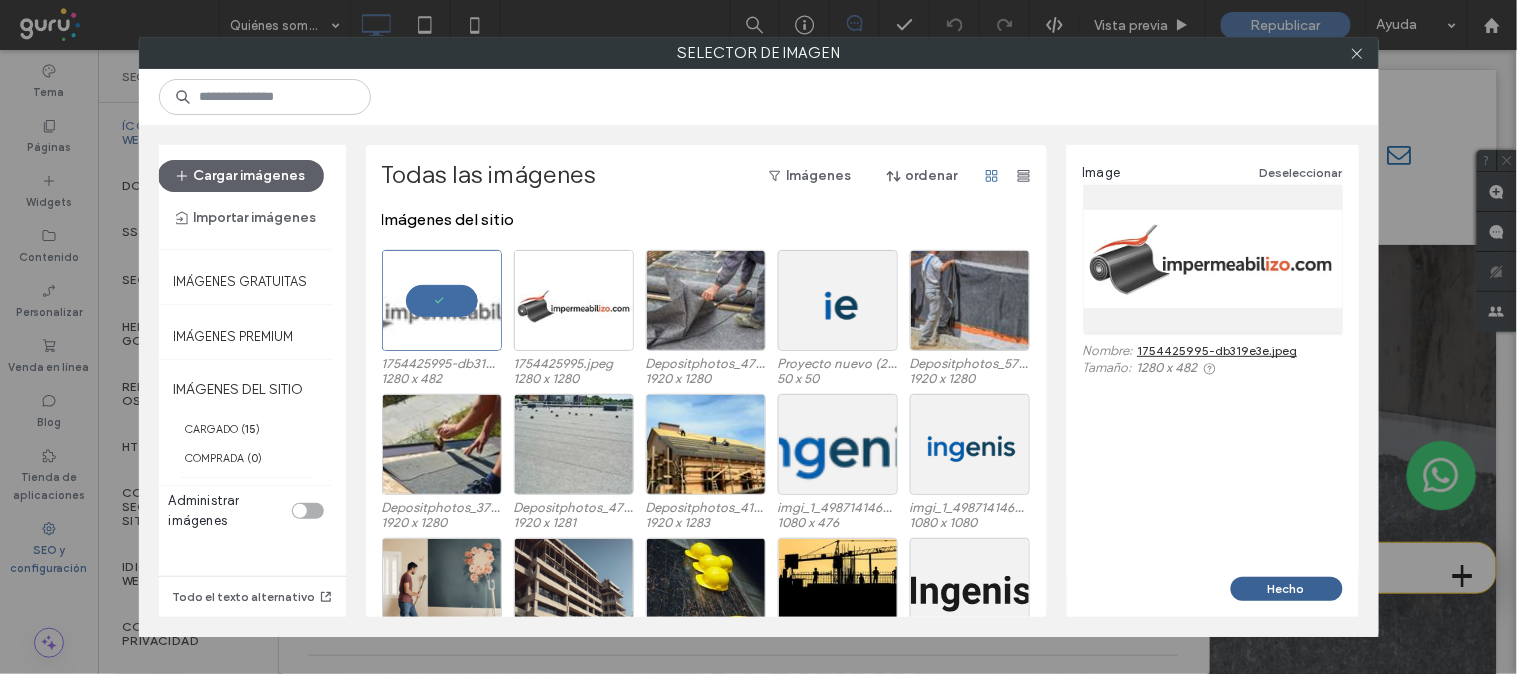 click on "Hecho" at bounding box center [1287, 589] 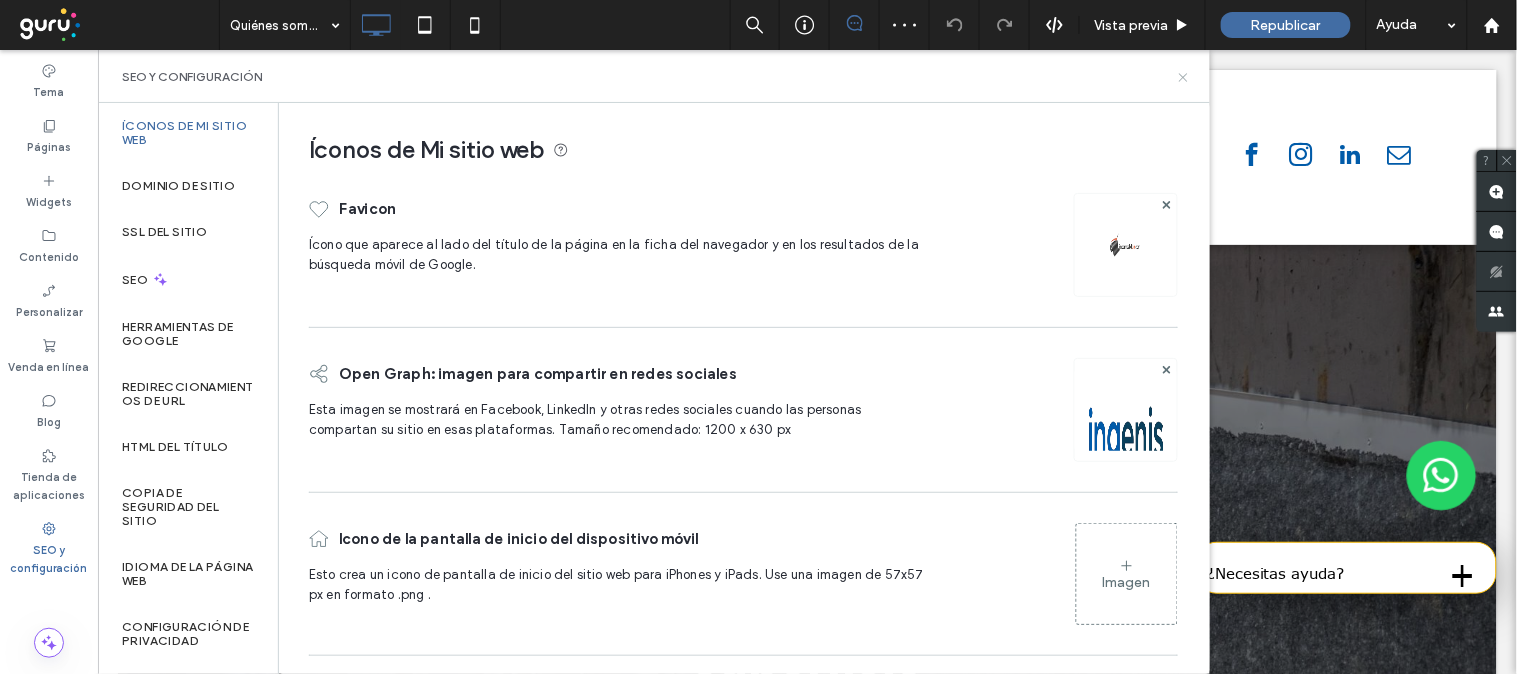 click 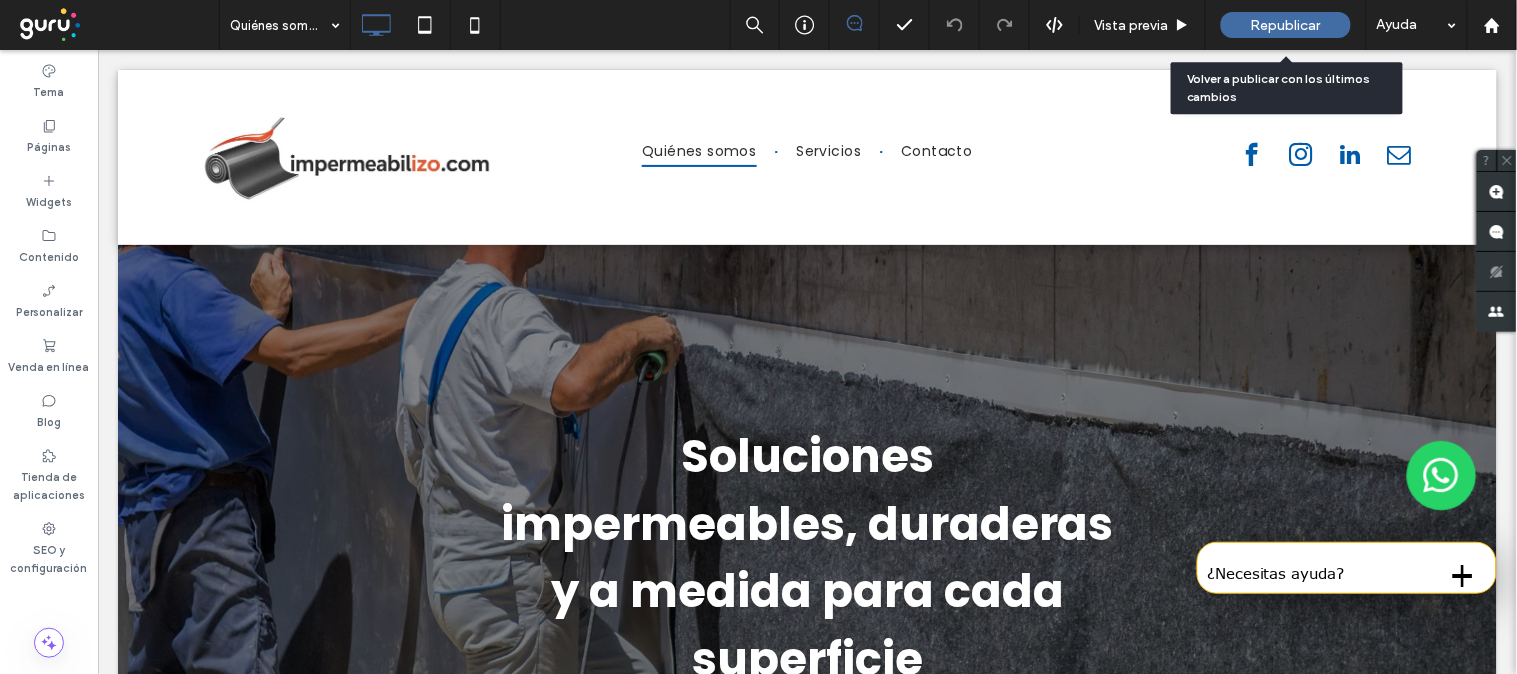 click on "Republicar" at bounding box center (1286, 25) 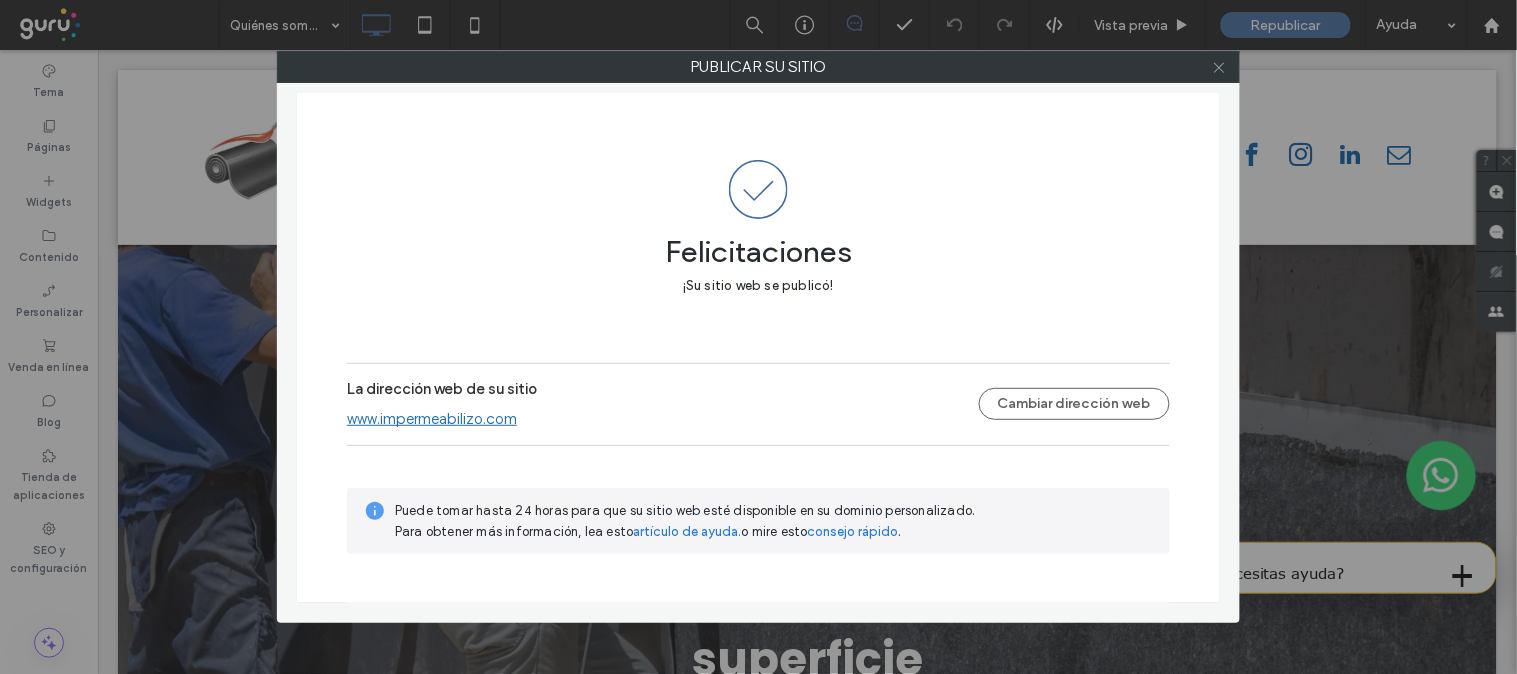 click 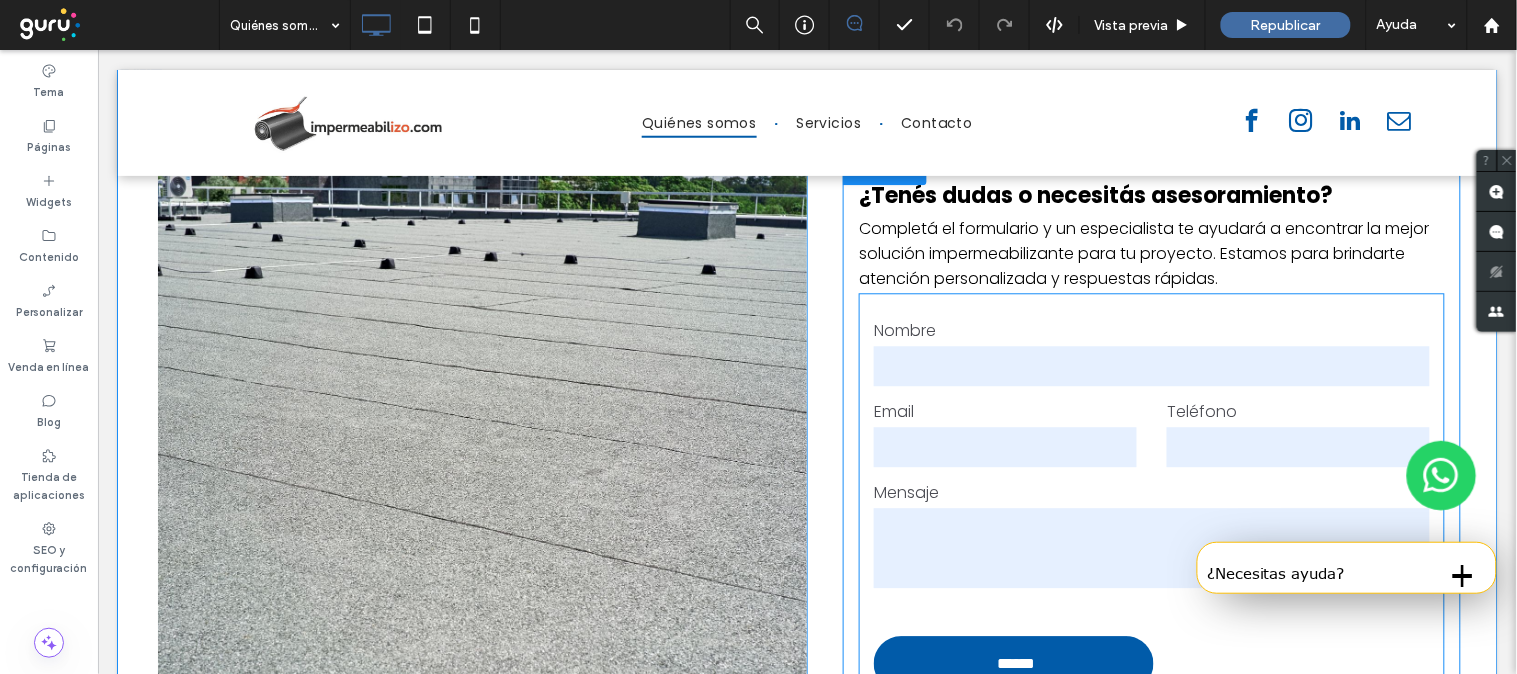 scroll, scrollTop: 3504, scrollLeft: 0, axis: vertical 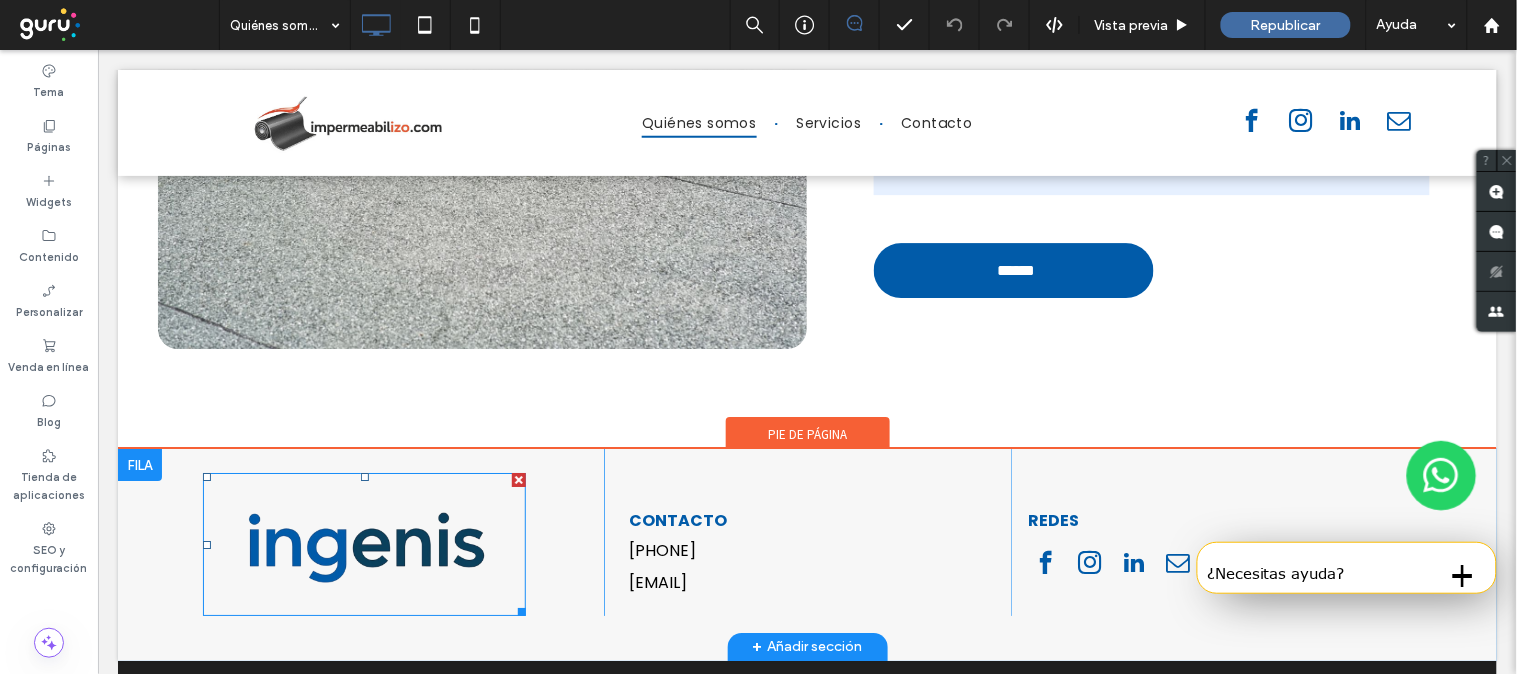 click at bounding box center (363, 543) 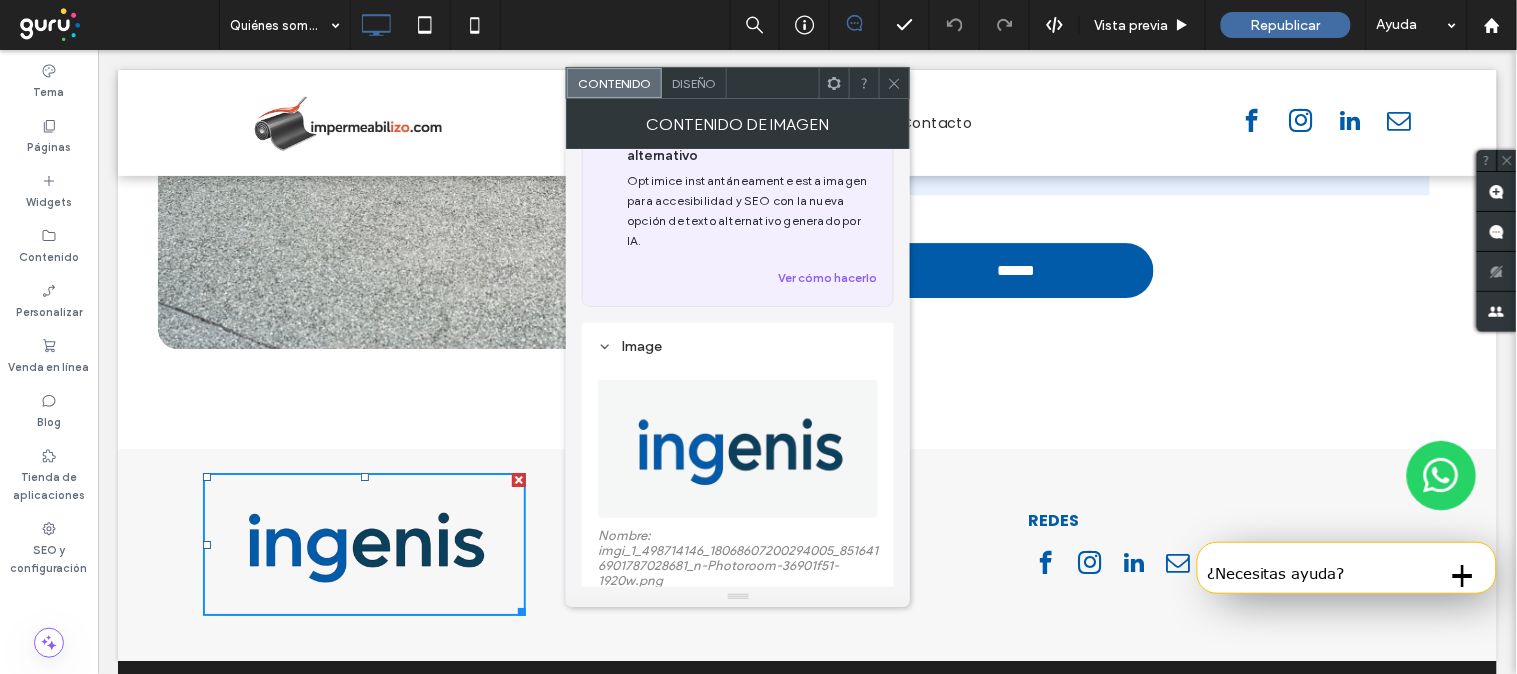 scroll, scrollTop: 111, scrollLeft: 0, axis: vertical 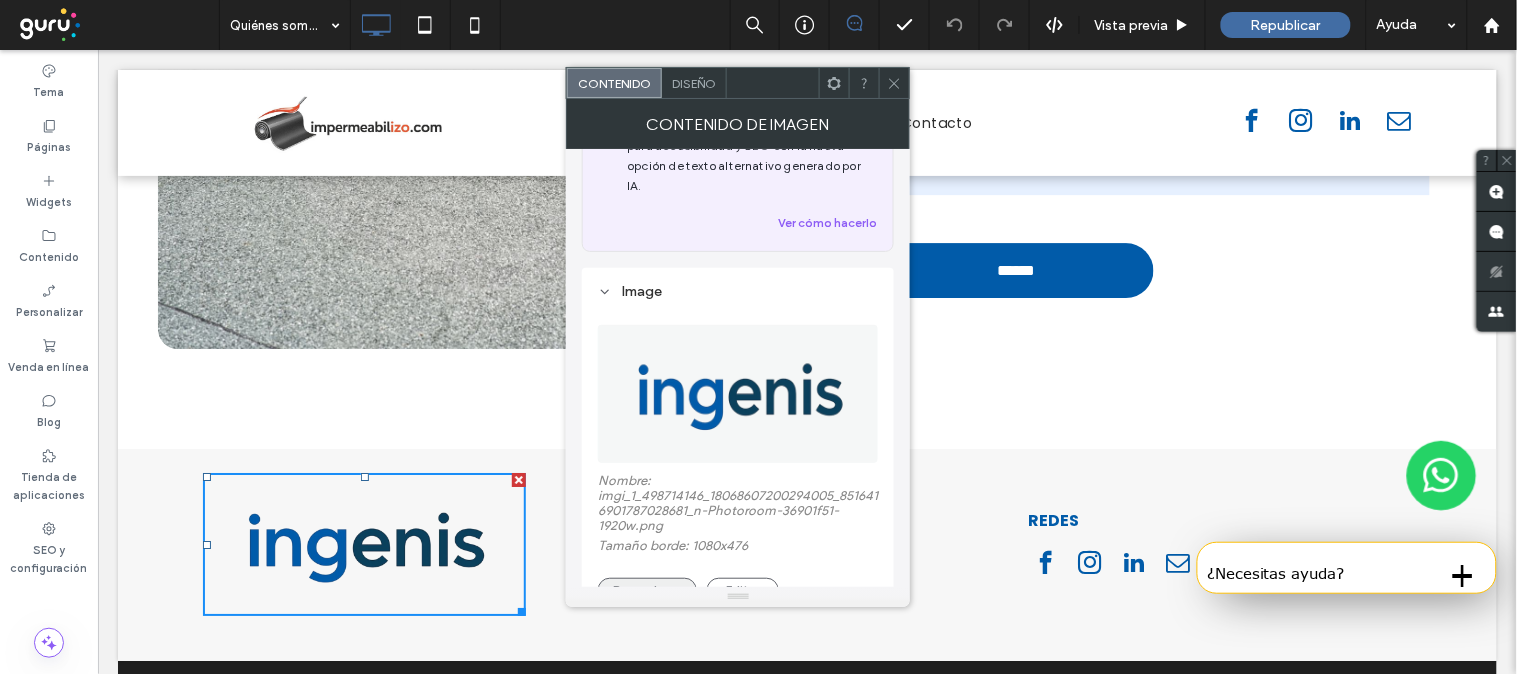 click on "Reemplazar" at bounding box center [647, 590] 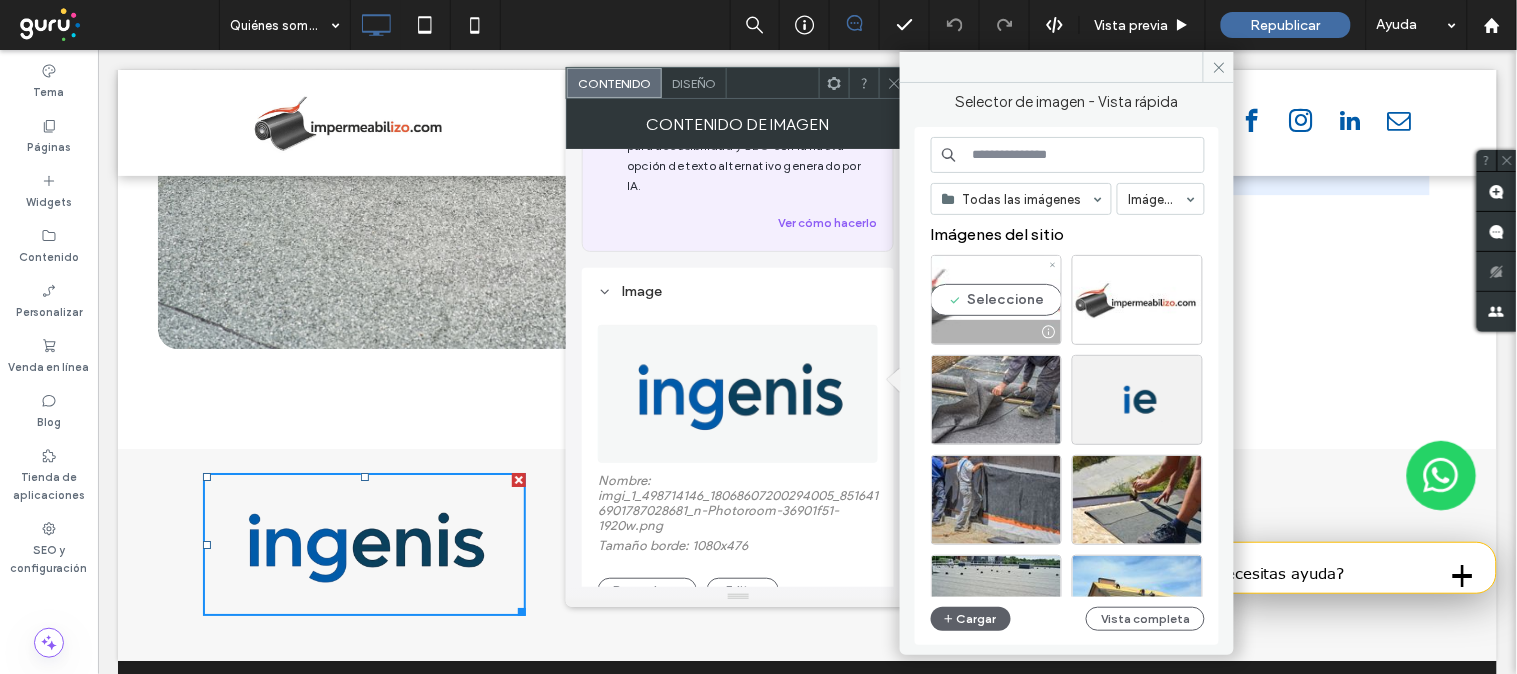 drag, startPoint x: 973, startPoint y: 295, endPoint x: 916, endPoint y: 268, distance: 63.07139 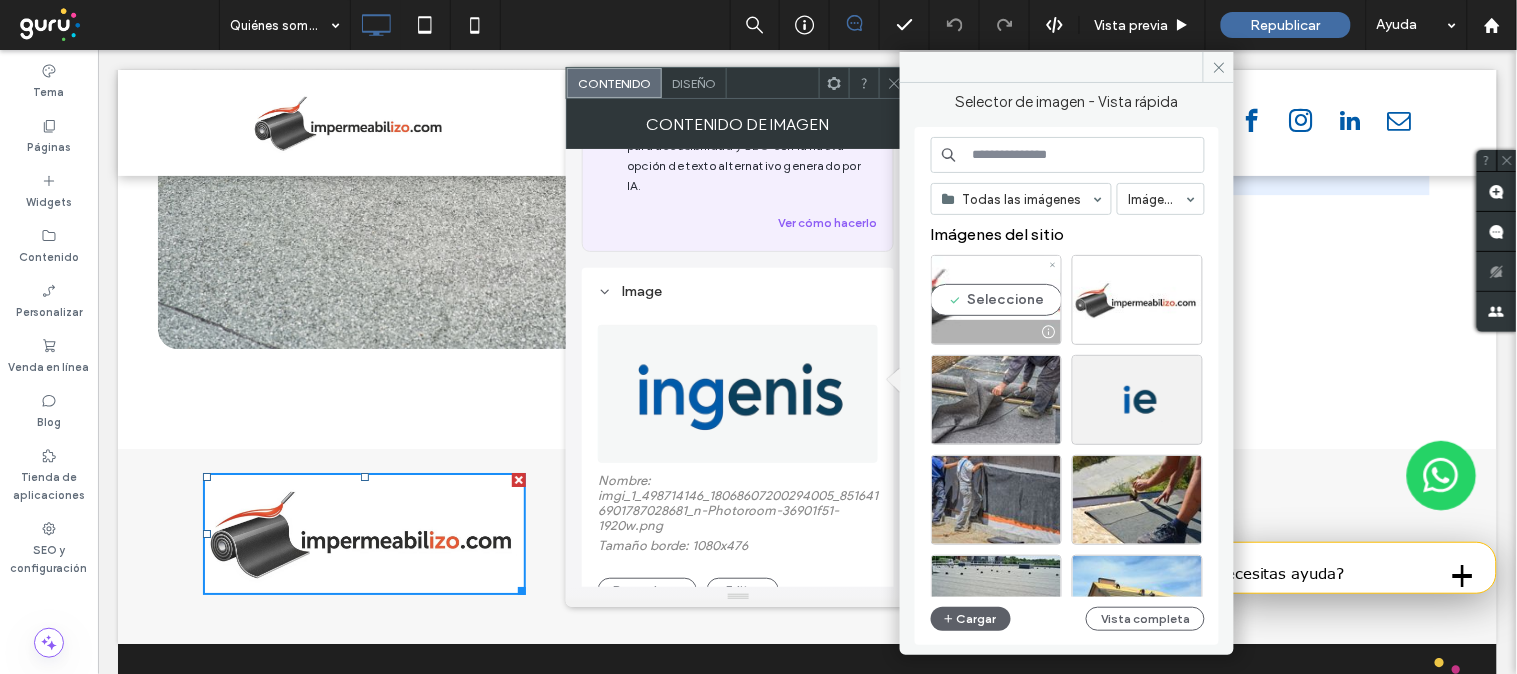 scroll, scrollTop: 3486, scrollLeft: 0, axis: vertical 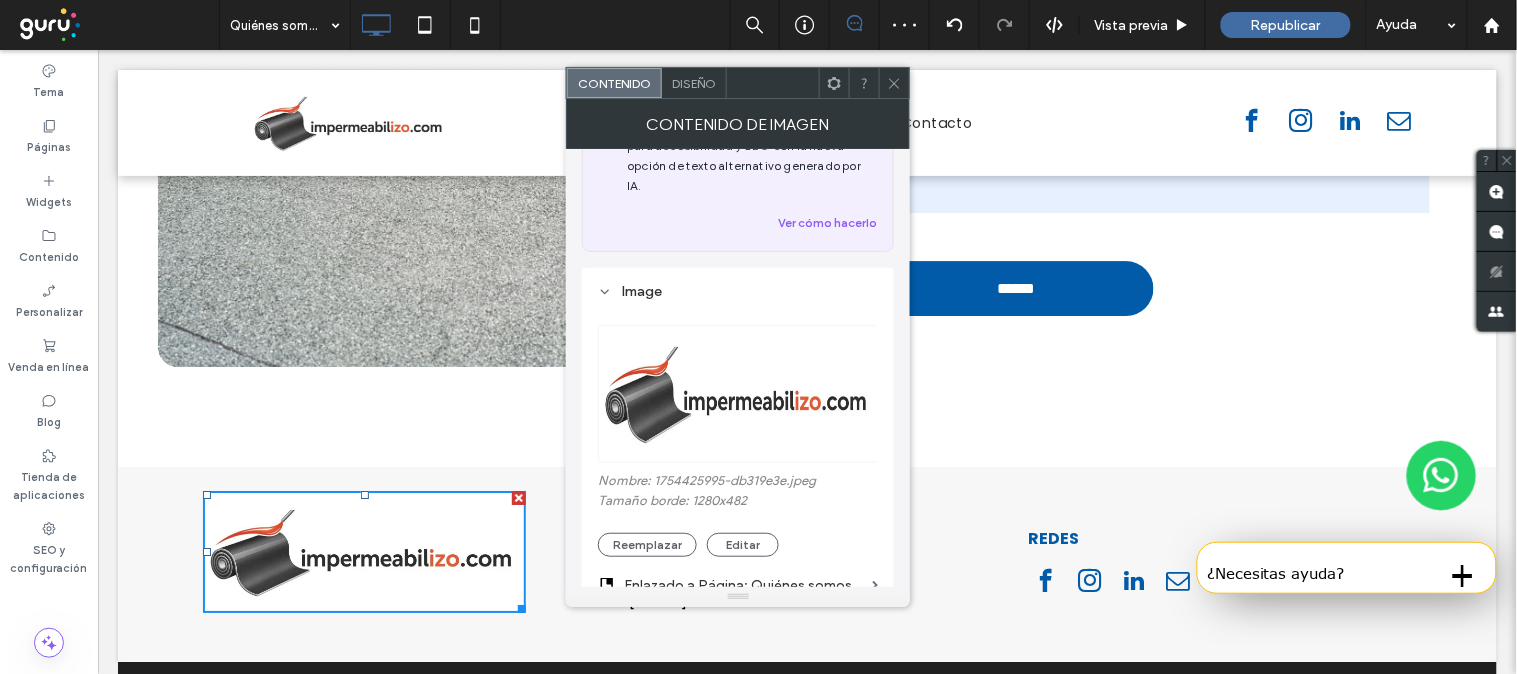 click 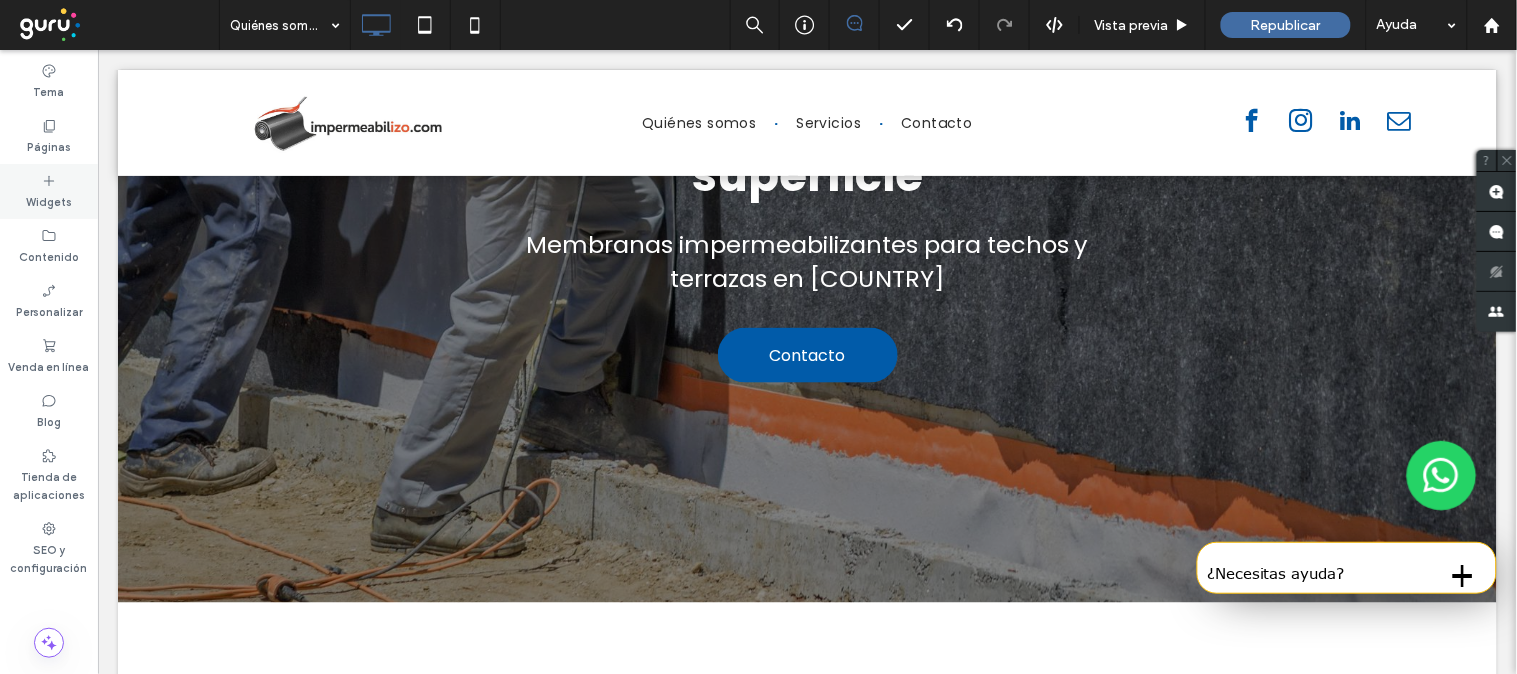 scroll, scrollTop: 264, scrollLeft: 0, axis: vertical 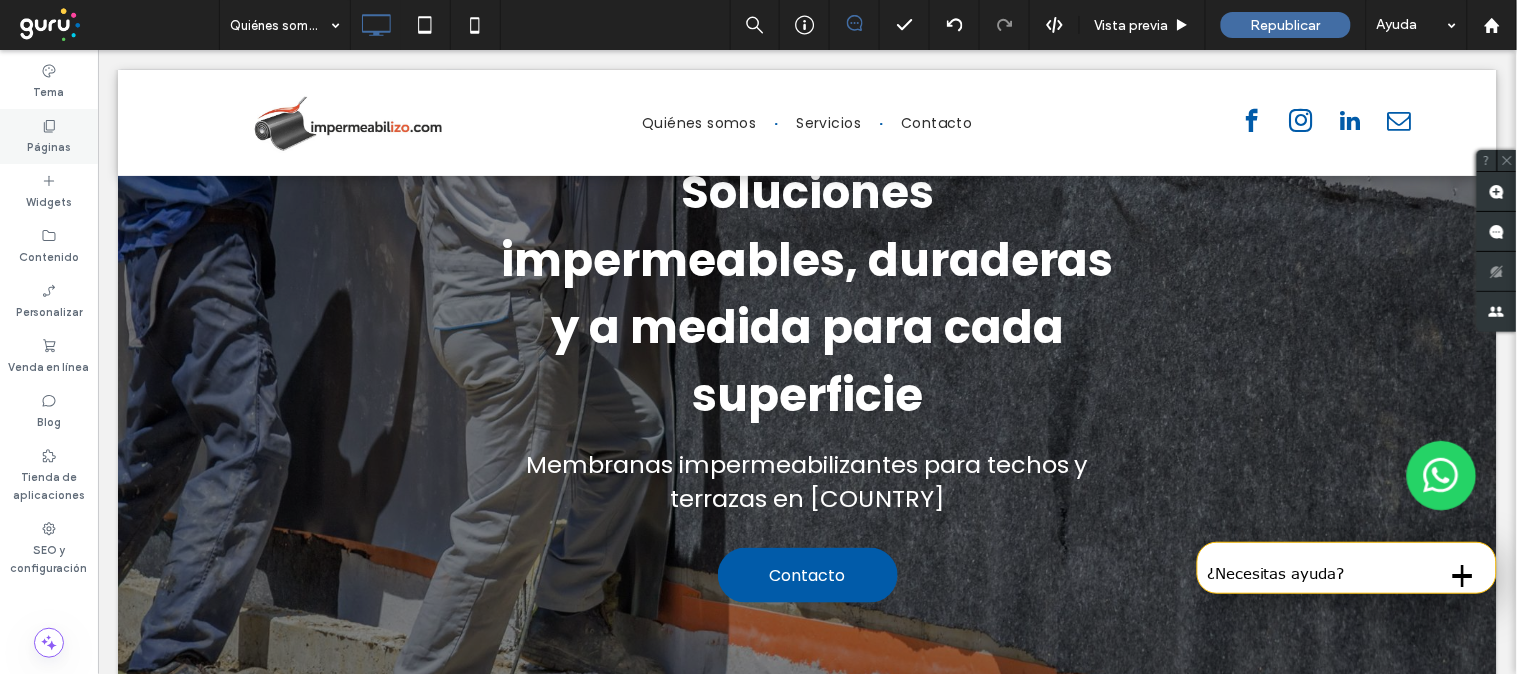click on "Páginas" at bounding box center [49, 145] 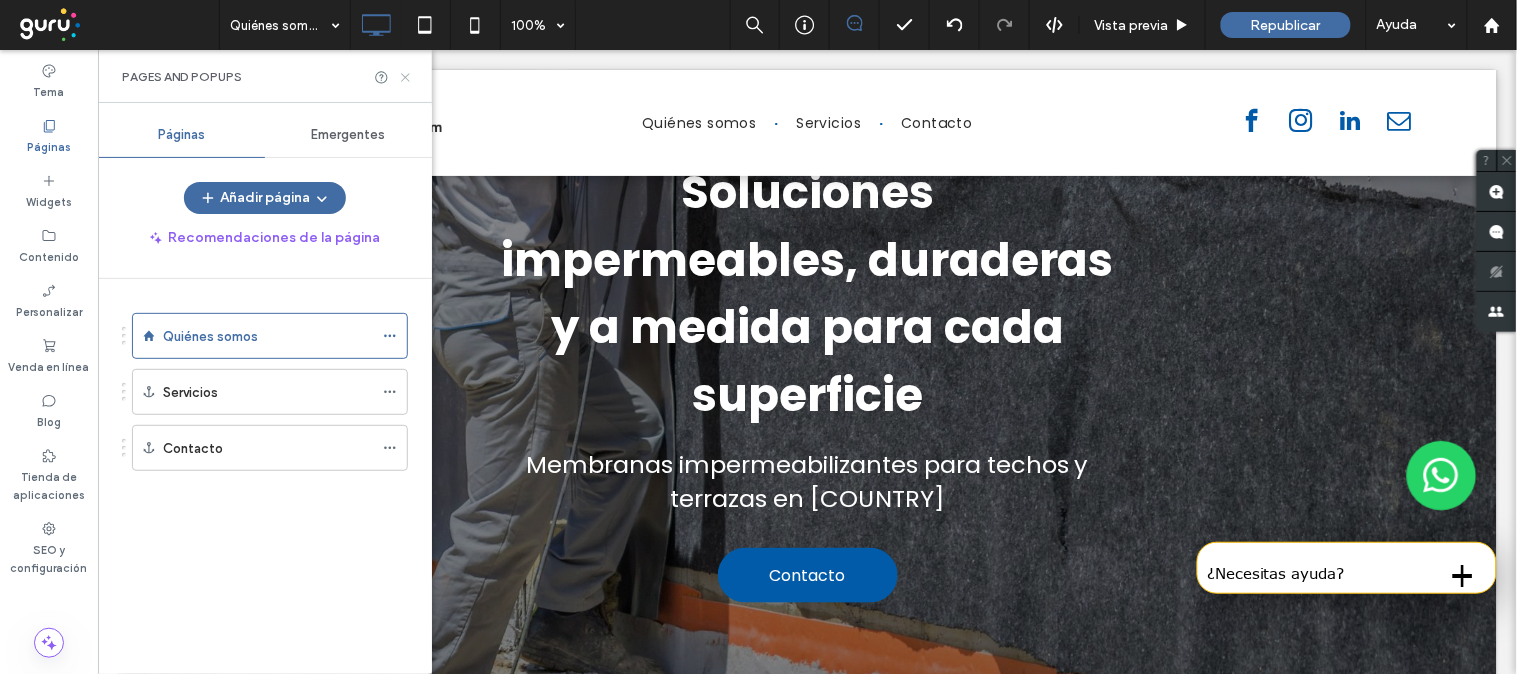 click 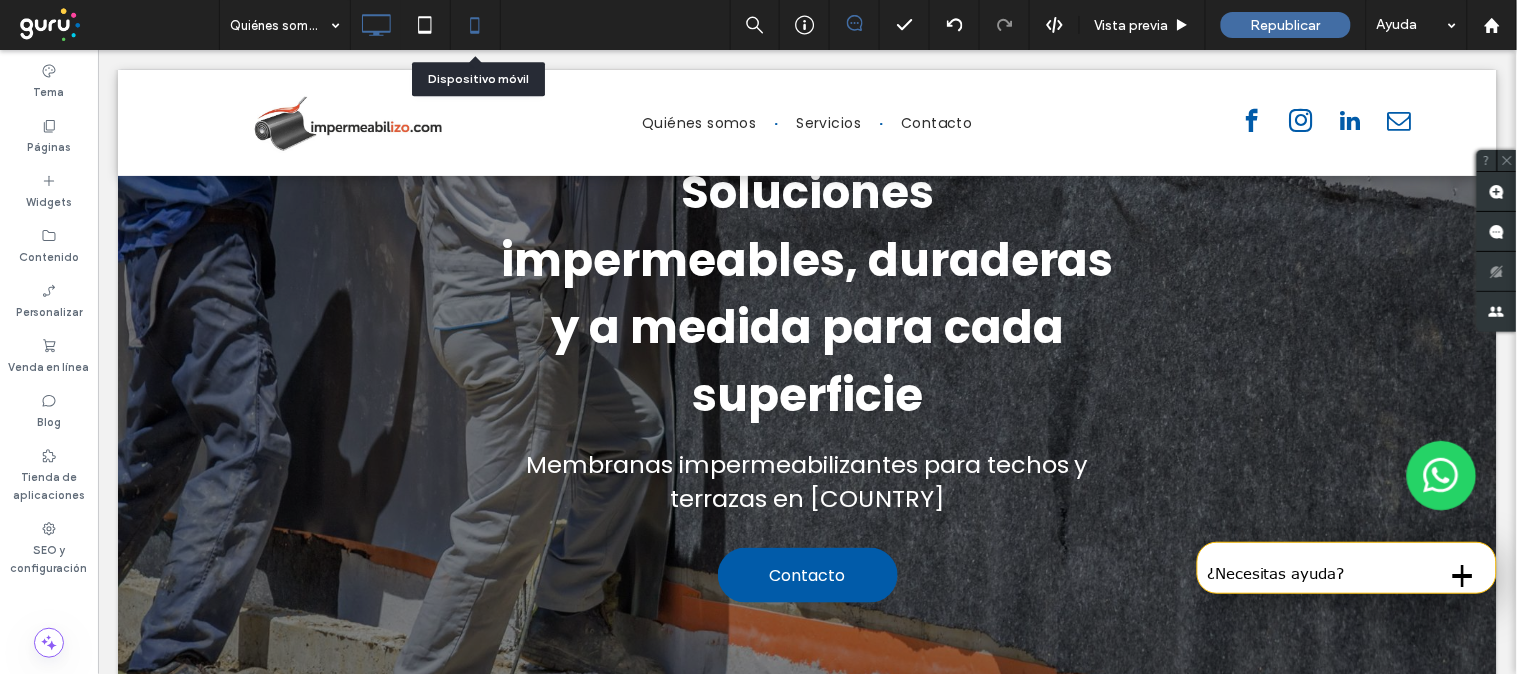 click 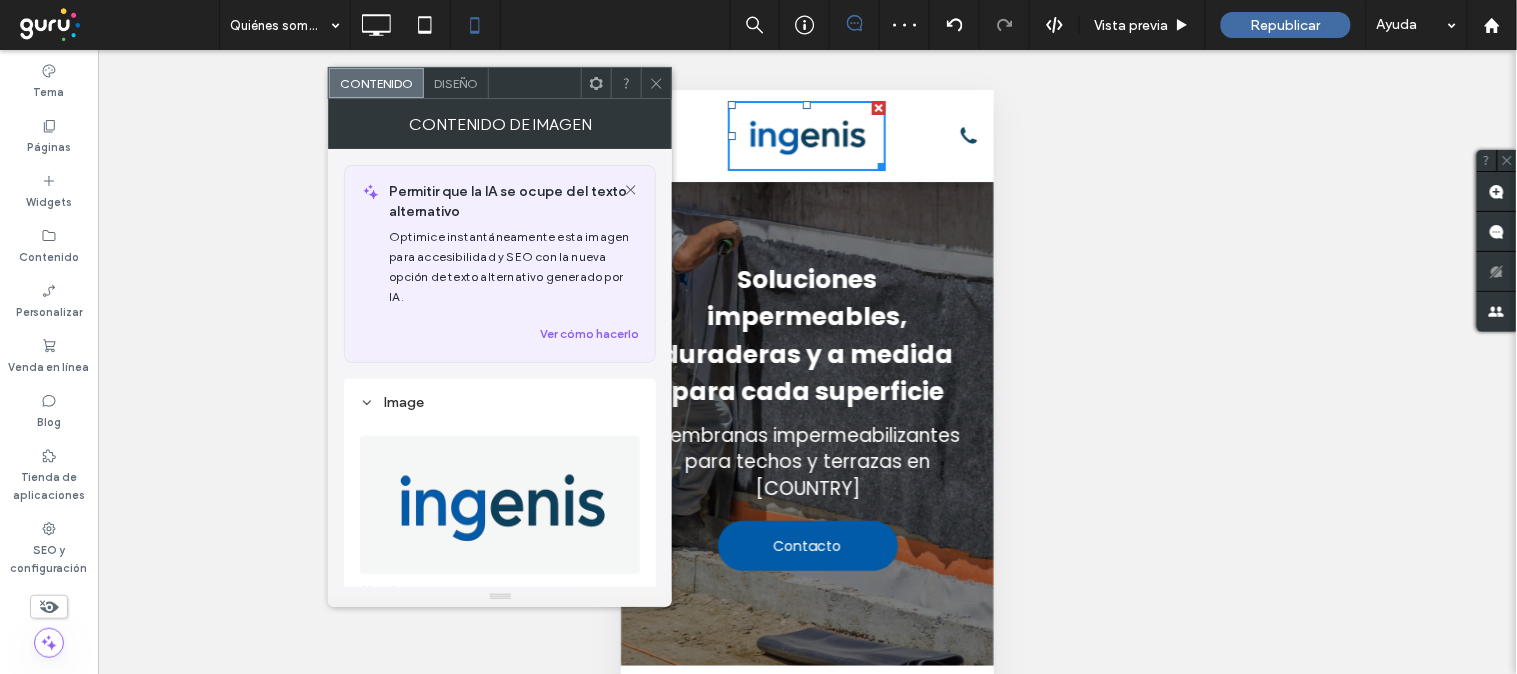 scroll, scrollTop: 0, scrollLeft: 0, axis: both 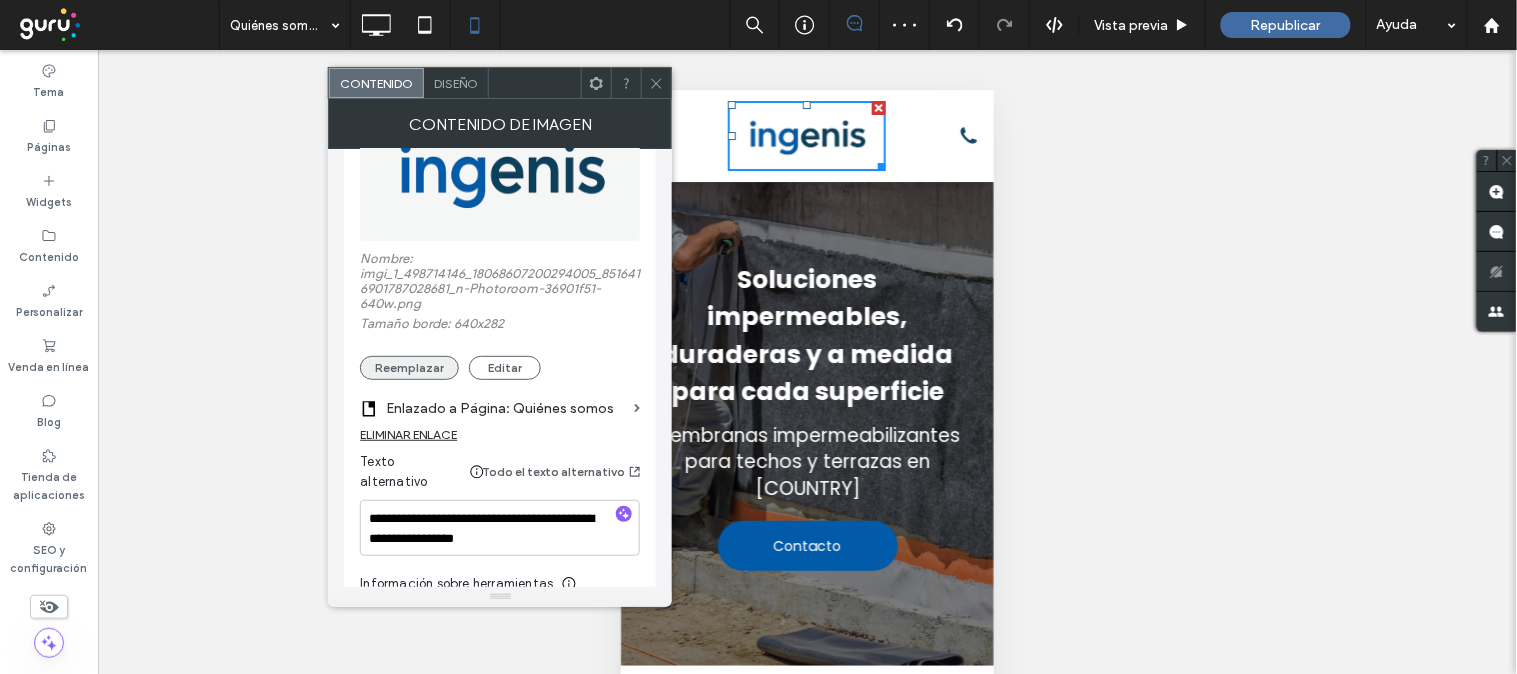 click on "Reemplazar" at bounding box center [409, 368] 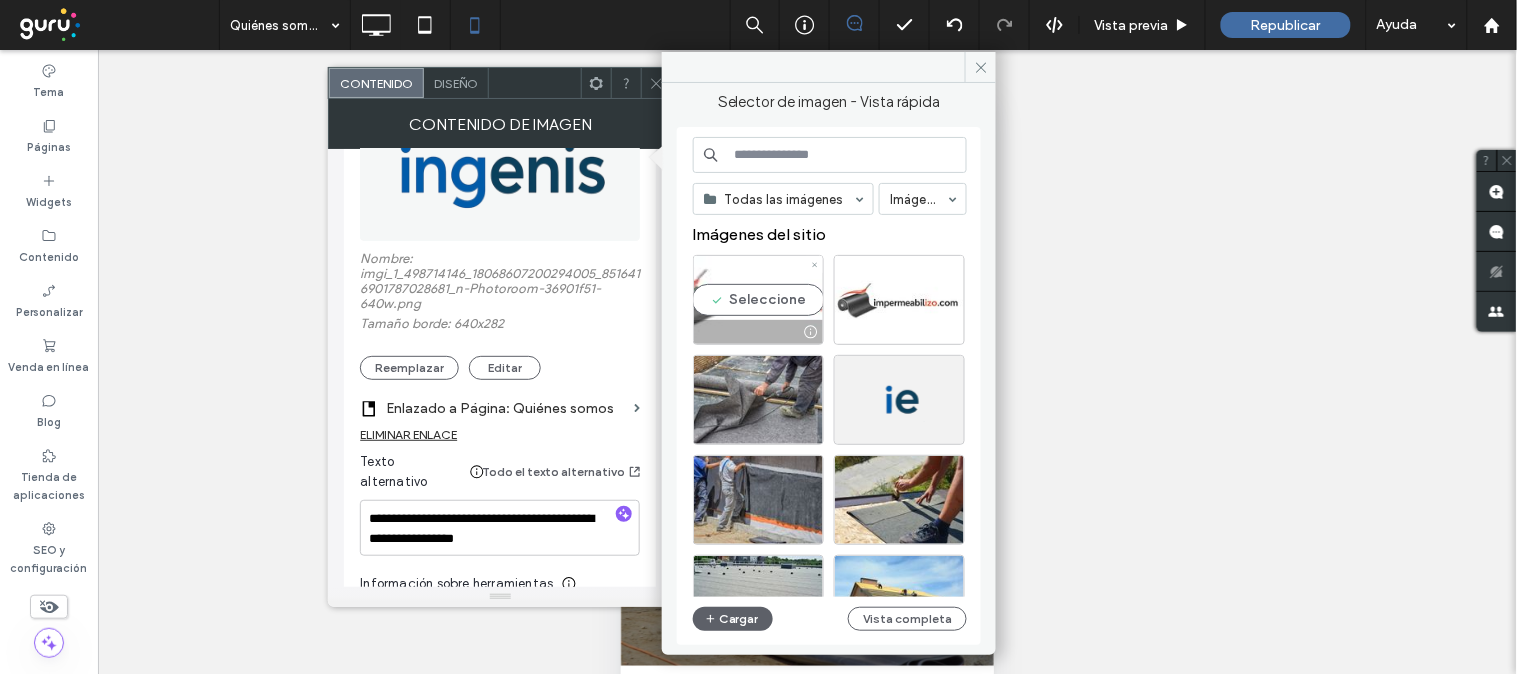 click on "Seleccione" at bounding box center (758, 300) 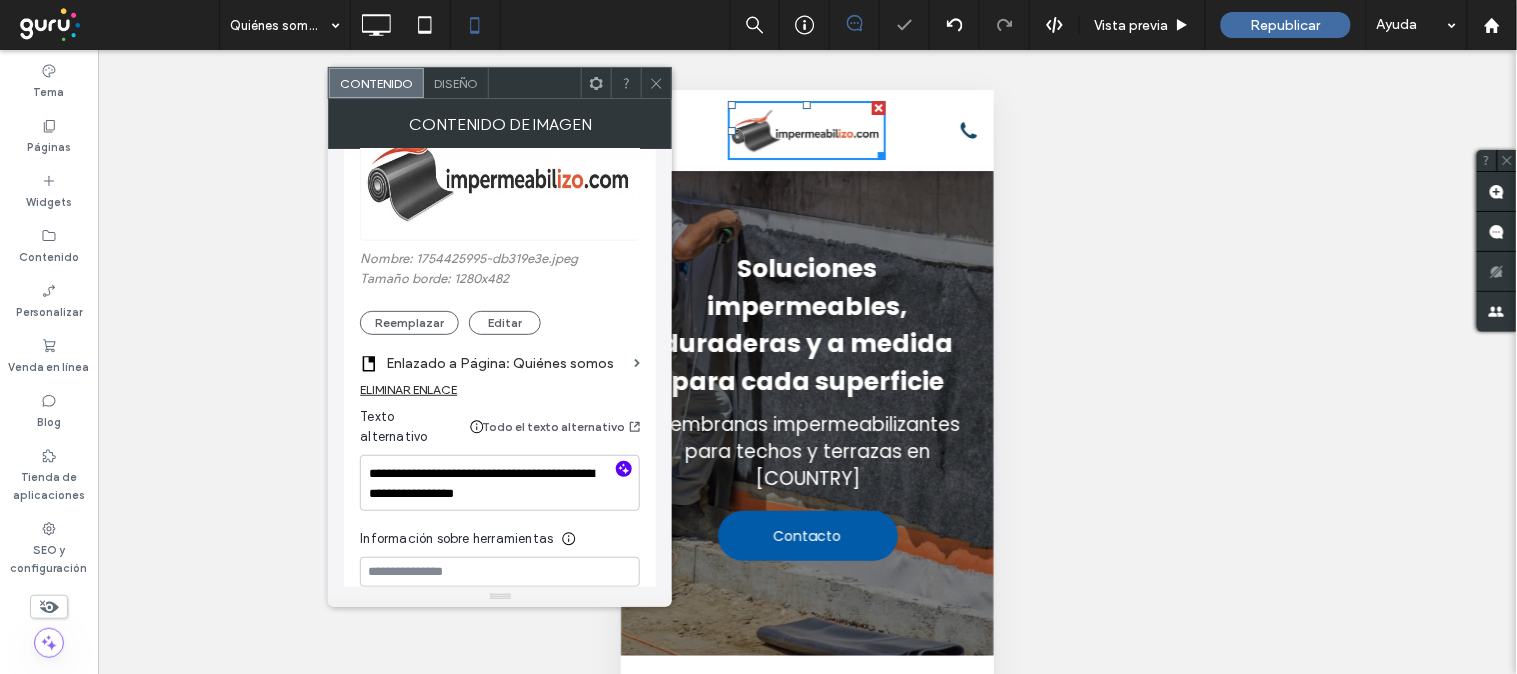 click 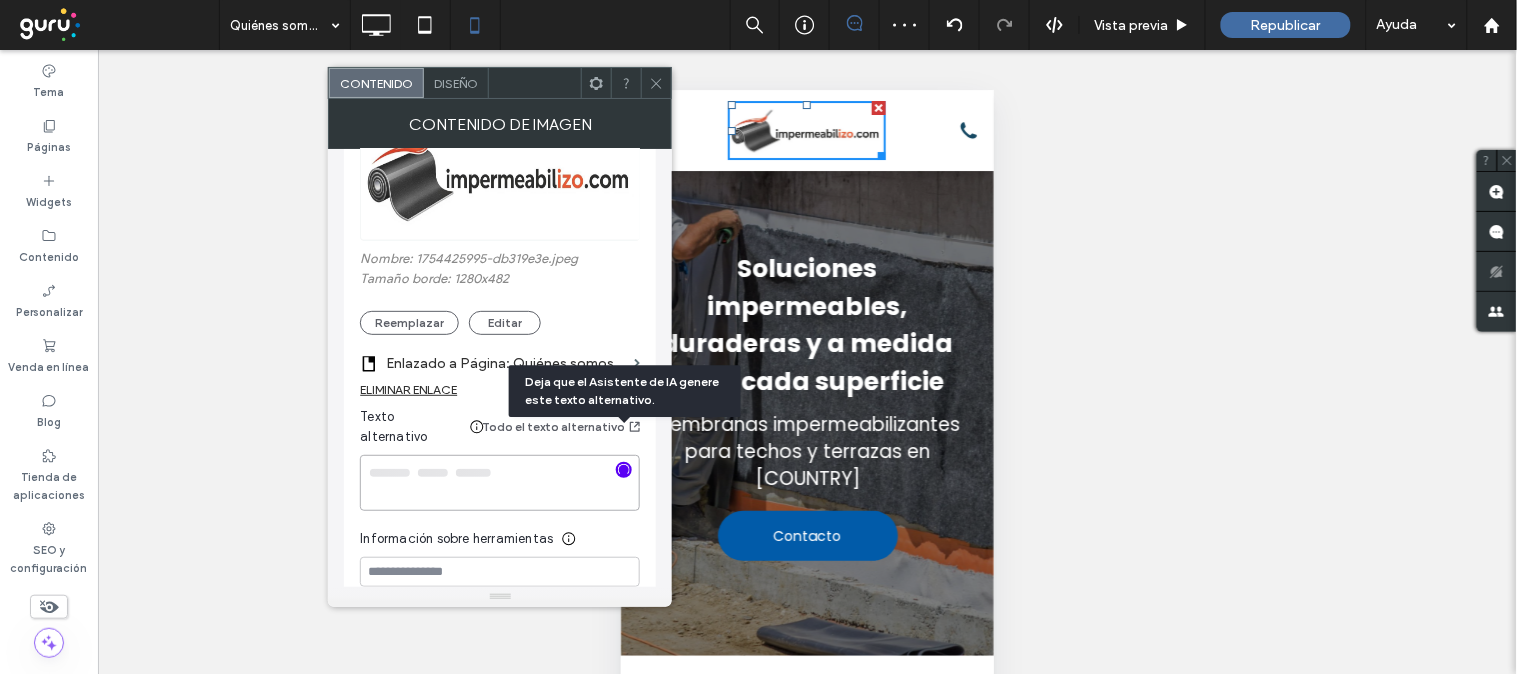 type on "**********" 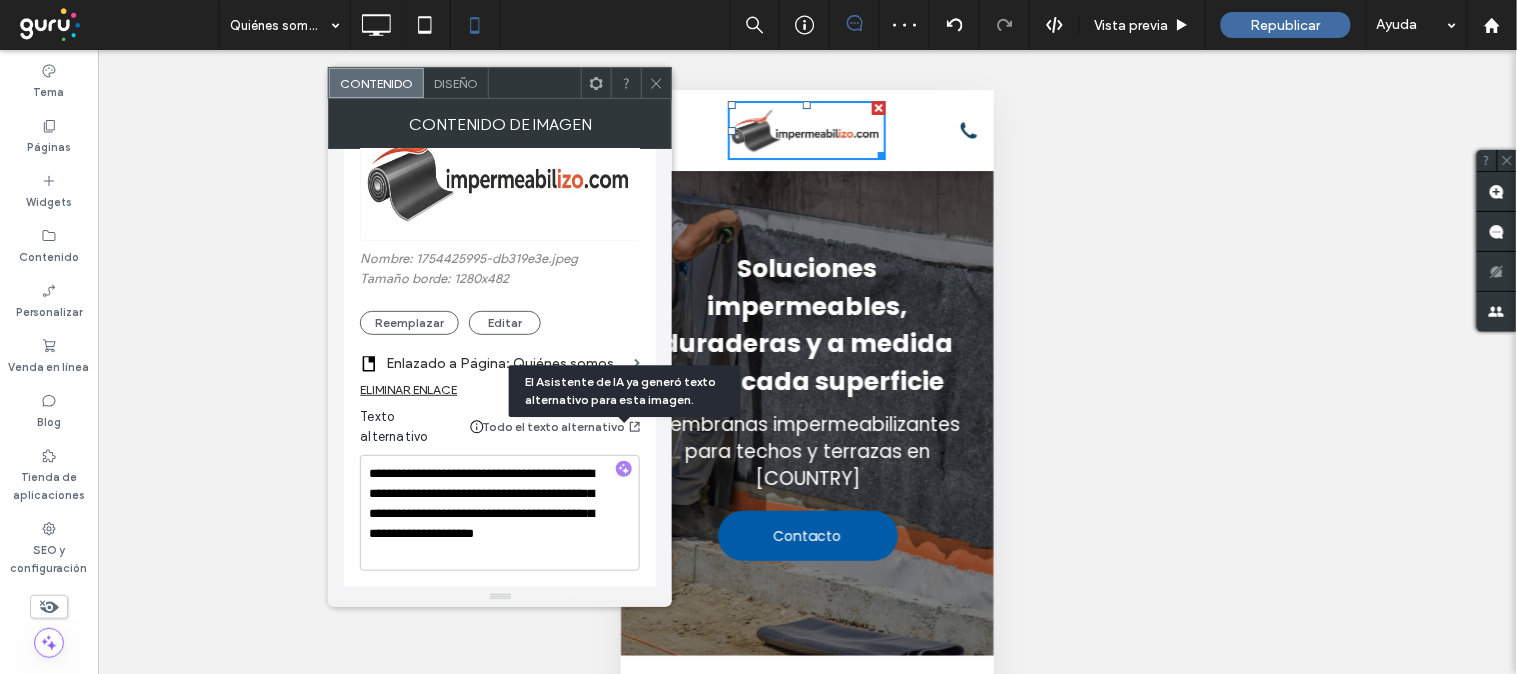 click 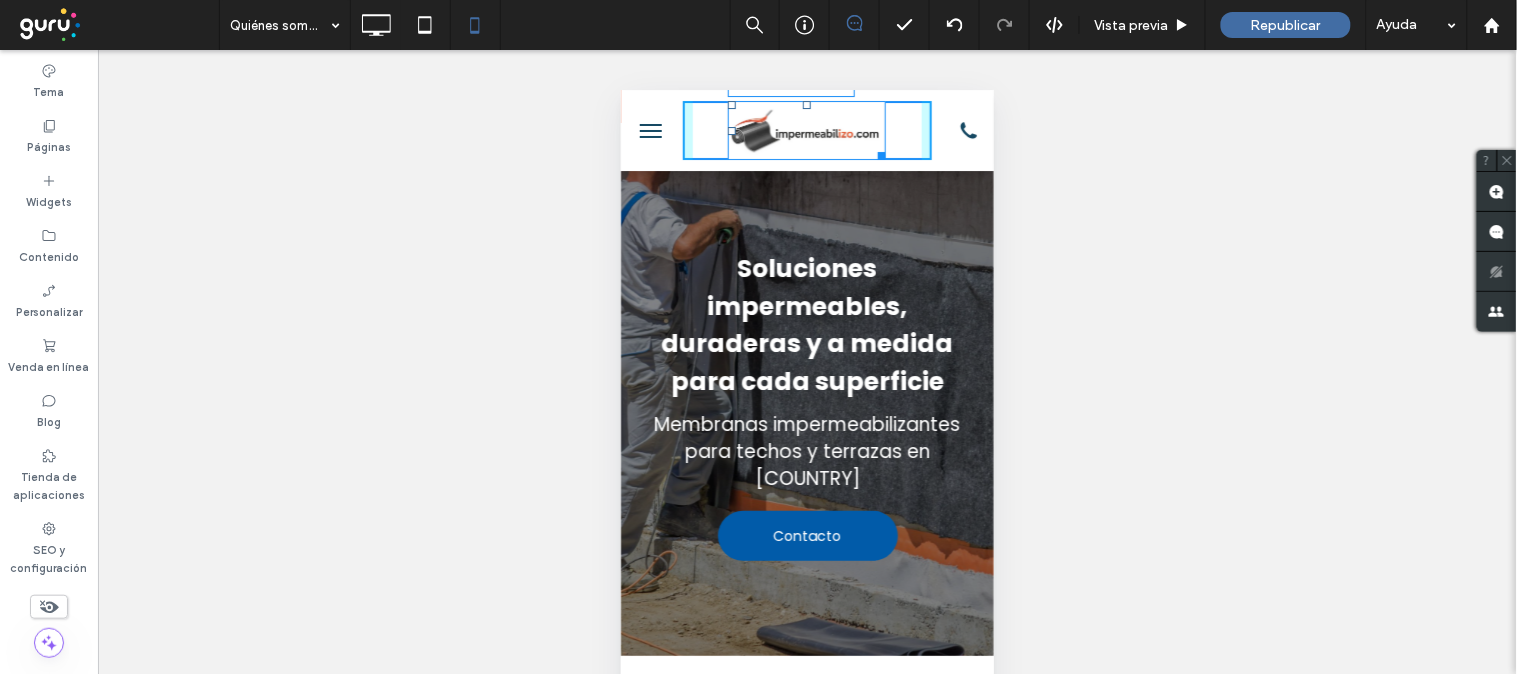drag, startPoint x: 868, startPoint y: 153, endPoint x: 948, endPoint y: 200, distance: 92.7847 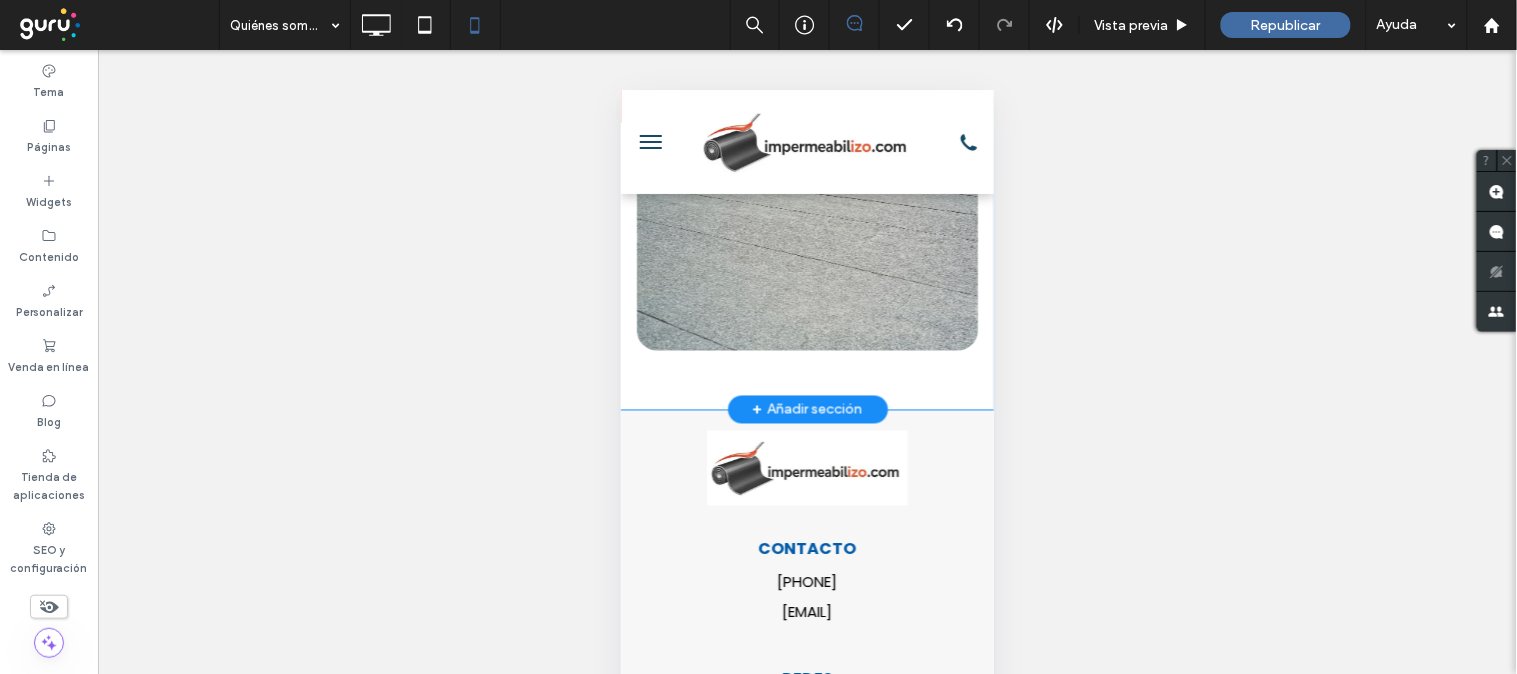 scroll, scrollTop: 4675, scrollLeft: 0, axis: vertical 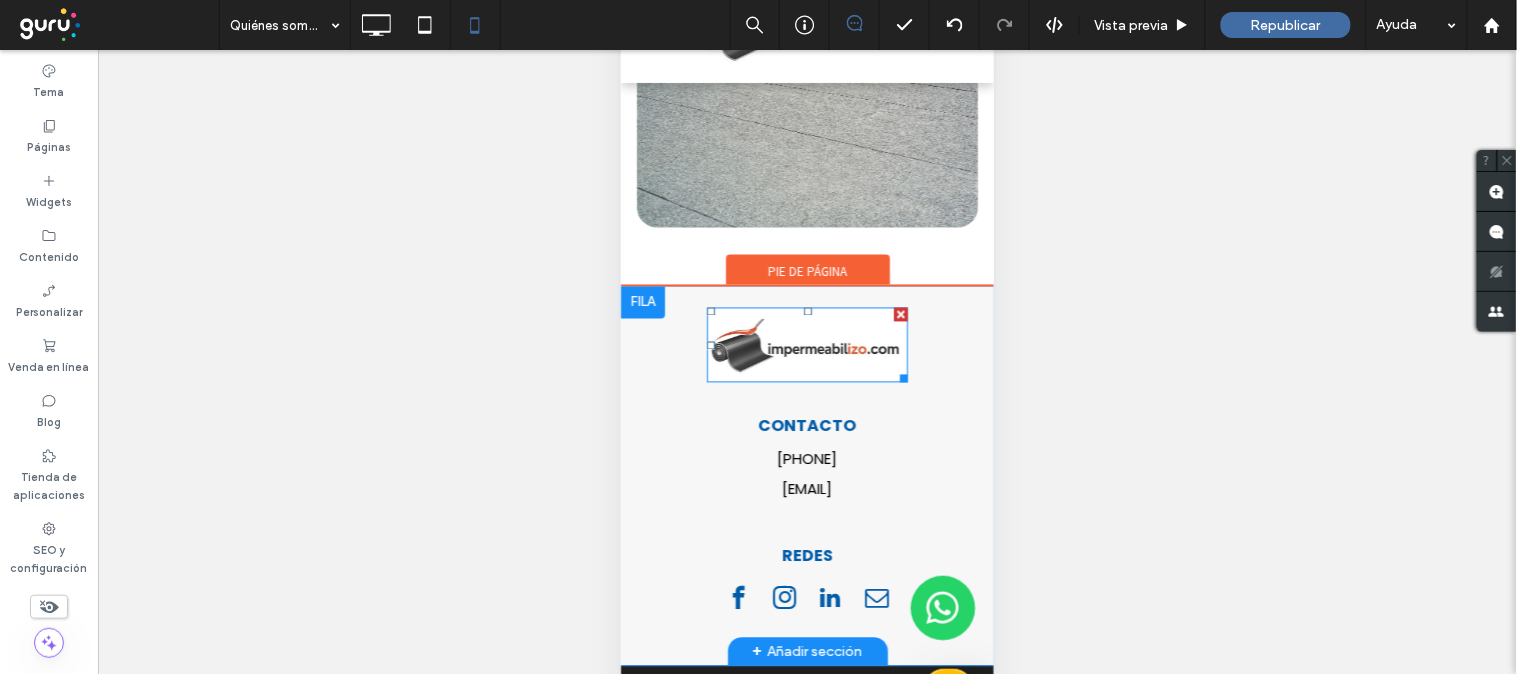 click at bounding box center (806, 347) 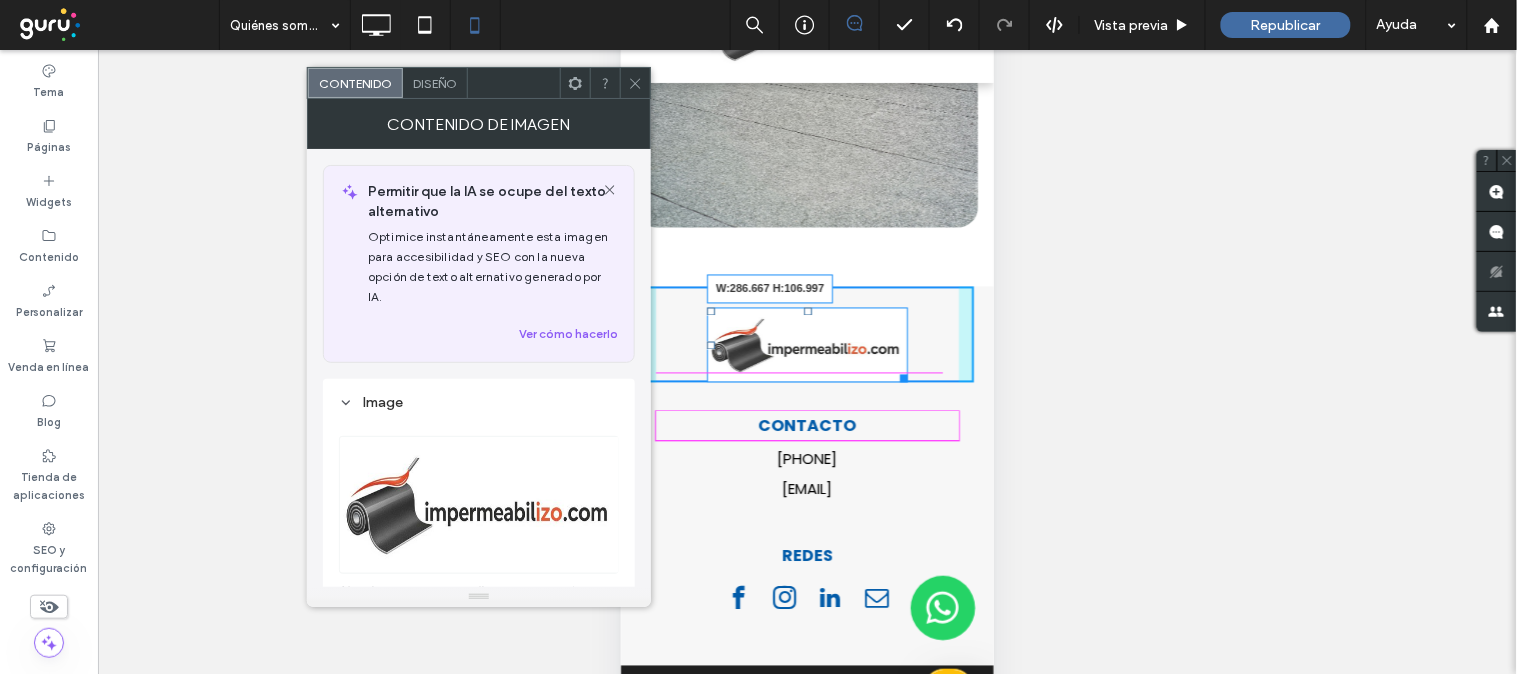 drag, startPoint x: 893, startPoint y: 341, endPoint x: 1593, endPoint y: 368, distance: 700.5205 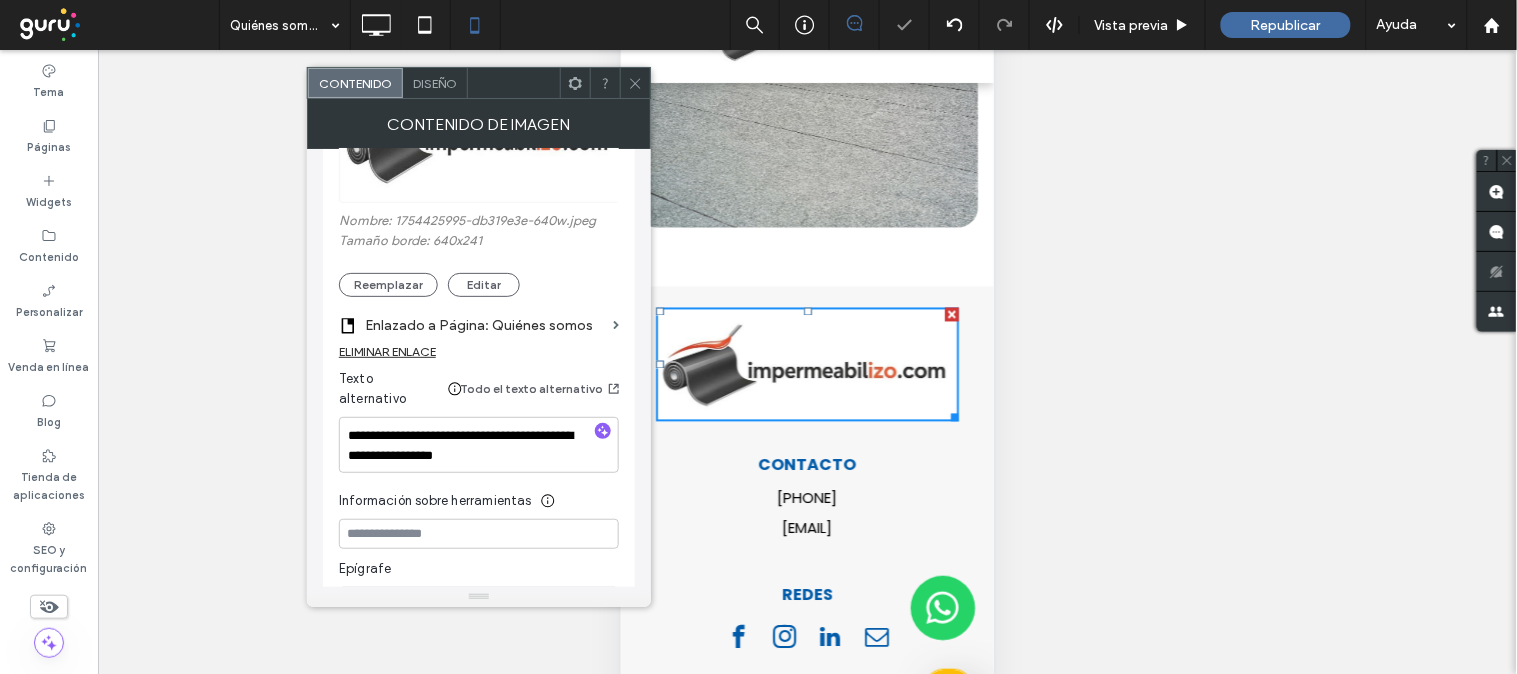 scroll, scrollTop: 444, scrollLeft: 0, axis: vertical 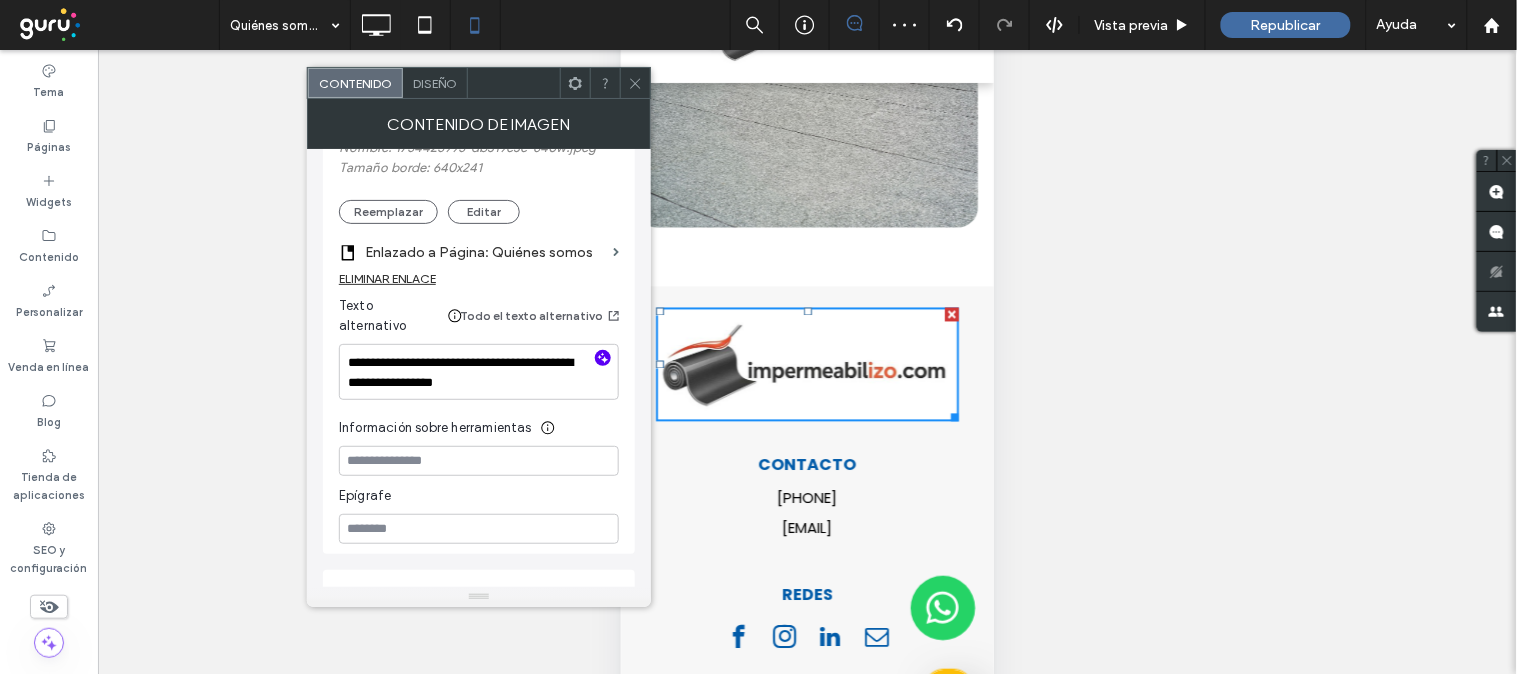 click 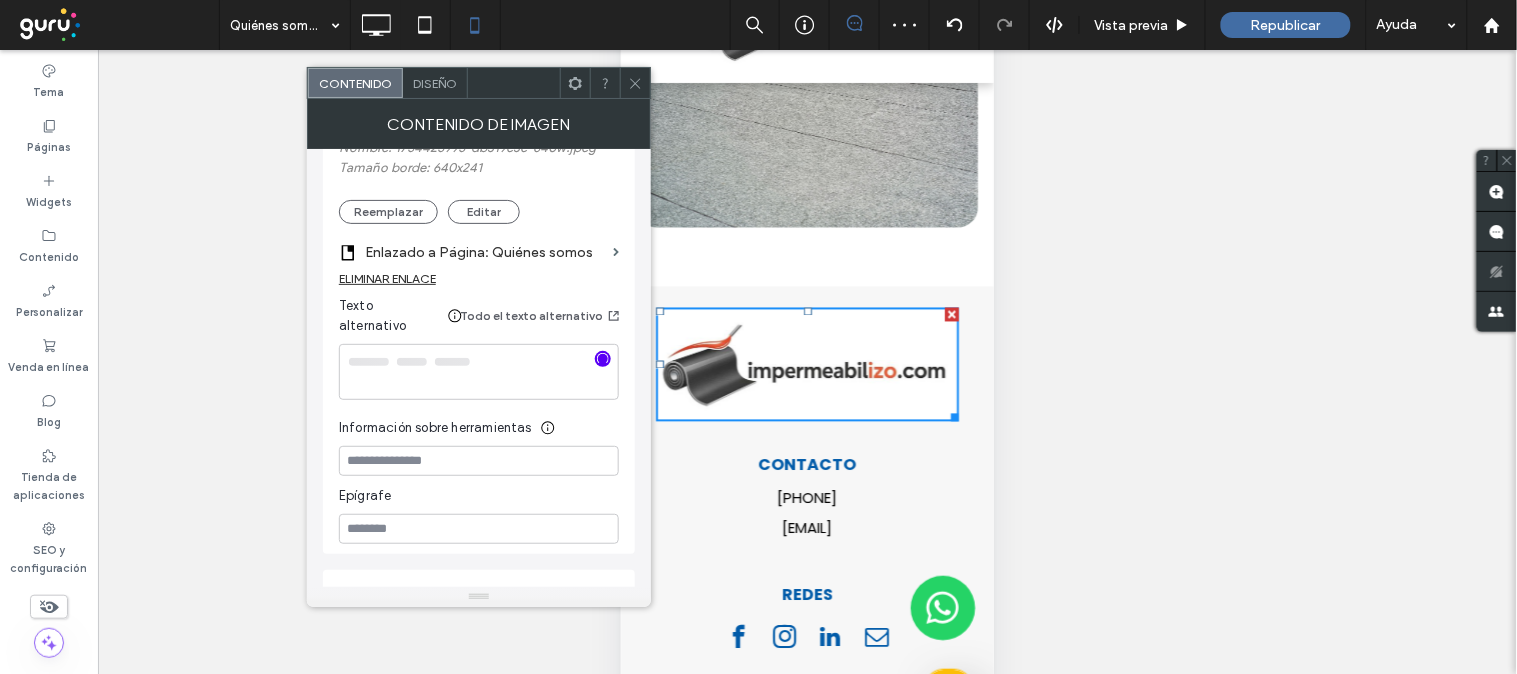 scroll, scrollTop: 4707, scrollLeft: 0, axis: vertical 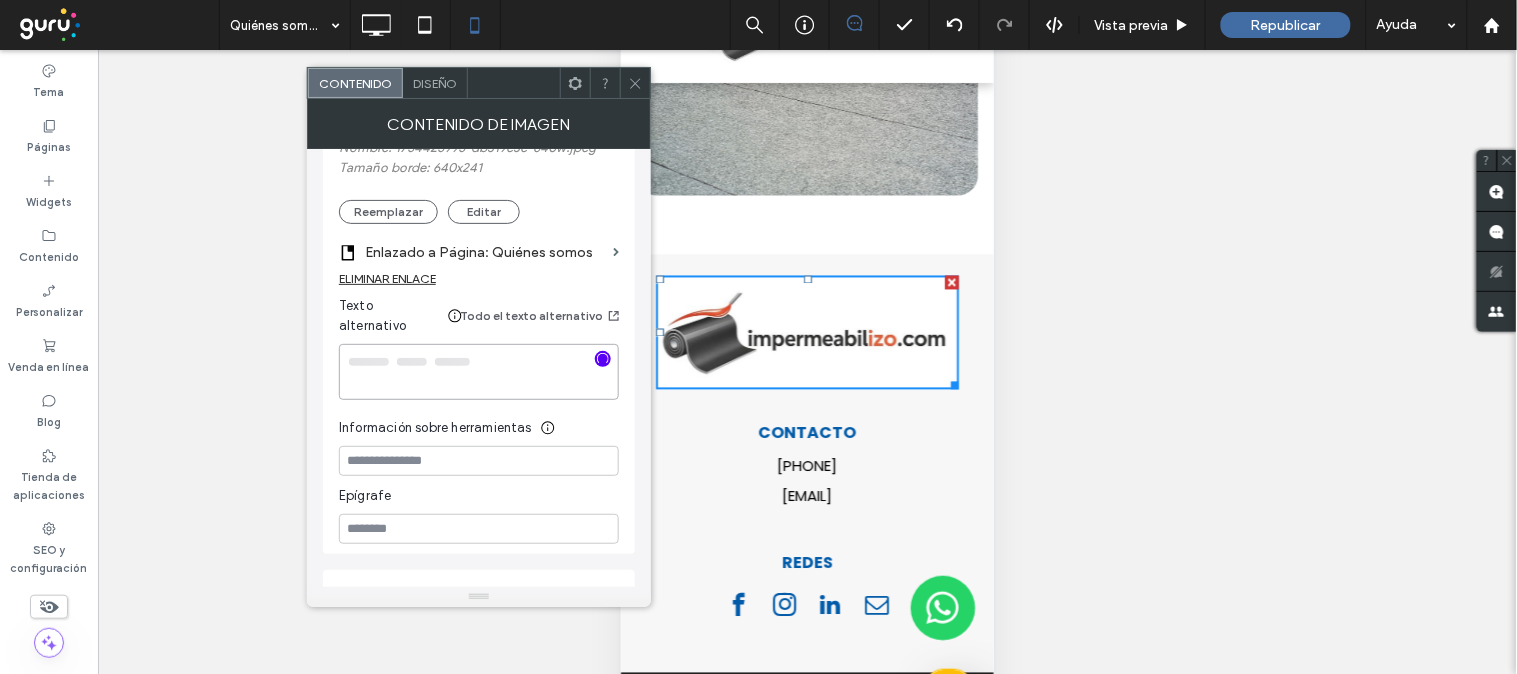 type on "**********" 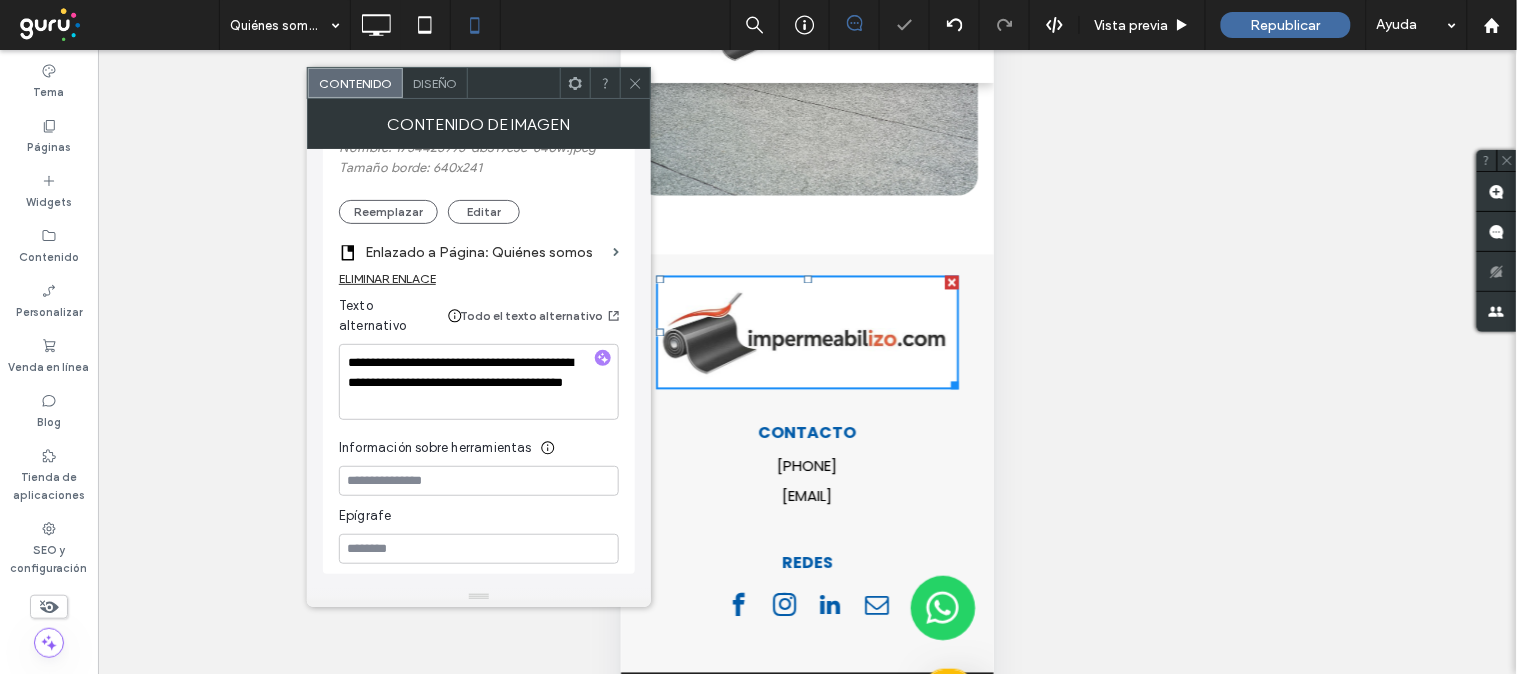 click 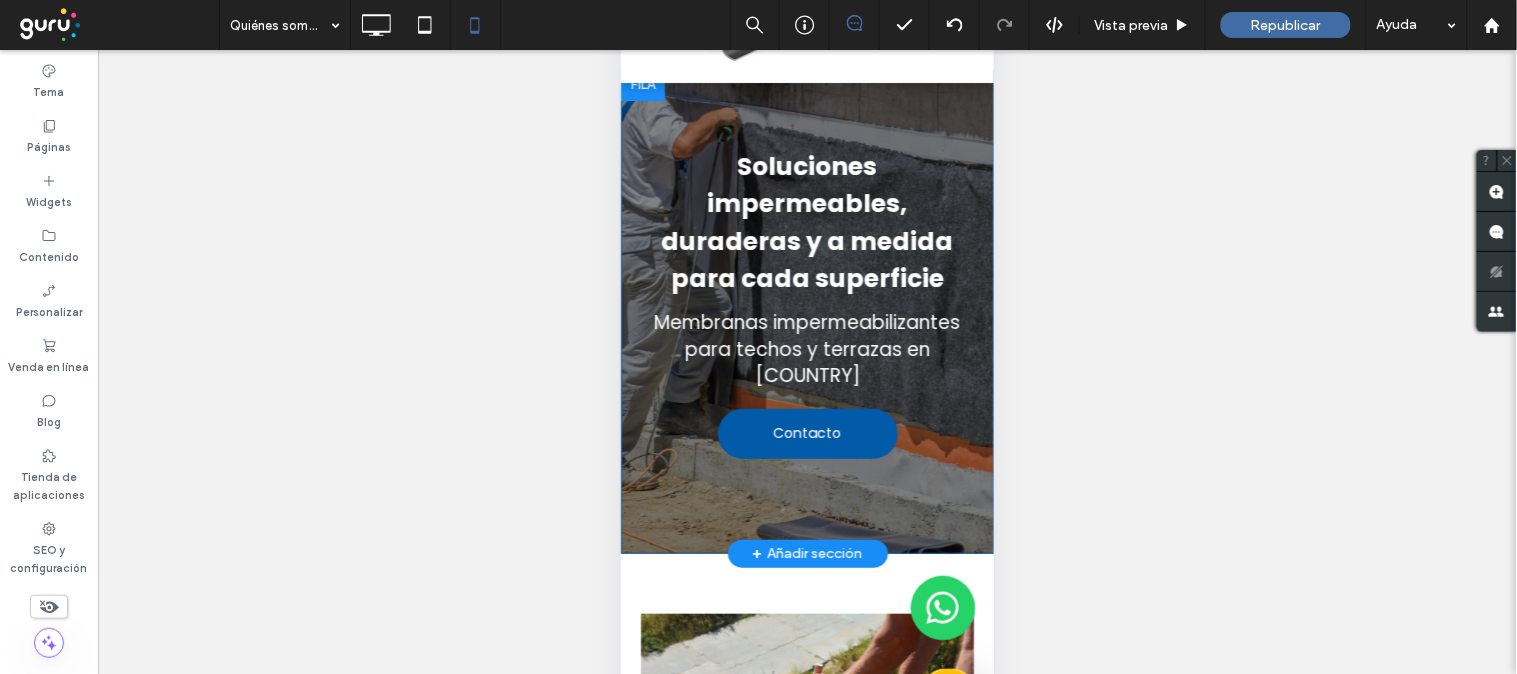 scroll, scrollTop: 0, scrollLeft: 0, axis: both 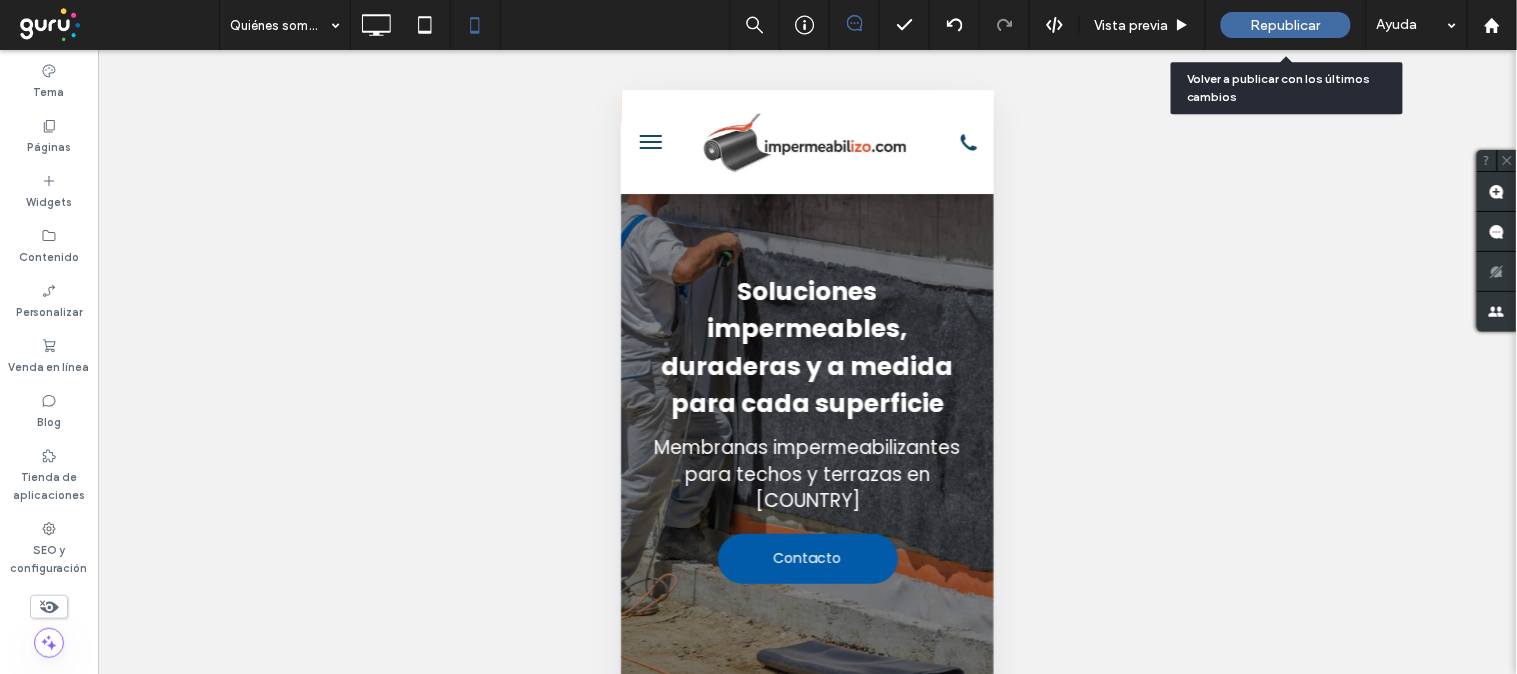 click on "Republicar" at bounding box center [1286, 25] 